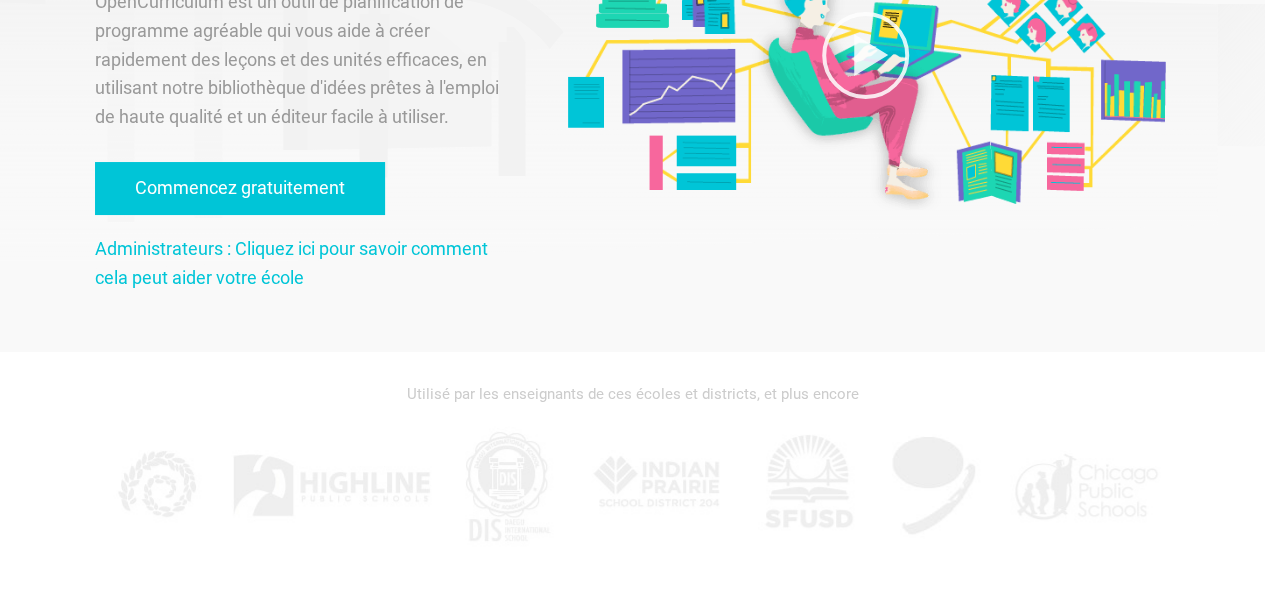 scroll, scrollTop: 0, scrollLeft: 0, axis: both 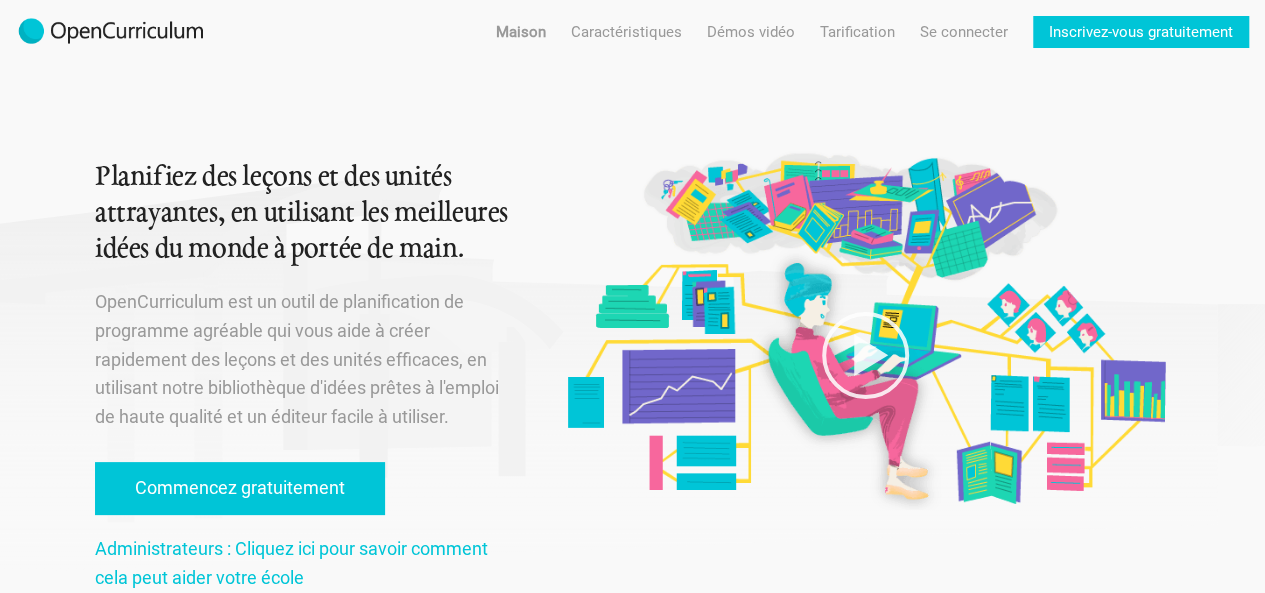 click at bounding box center (865, 258) 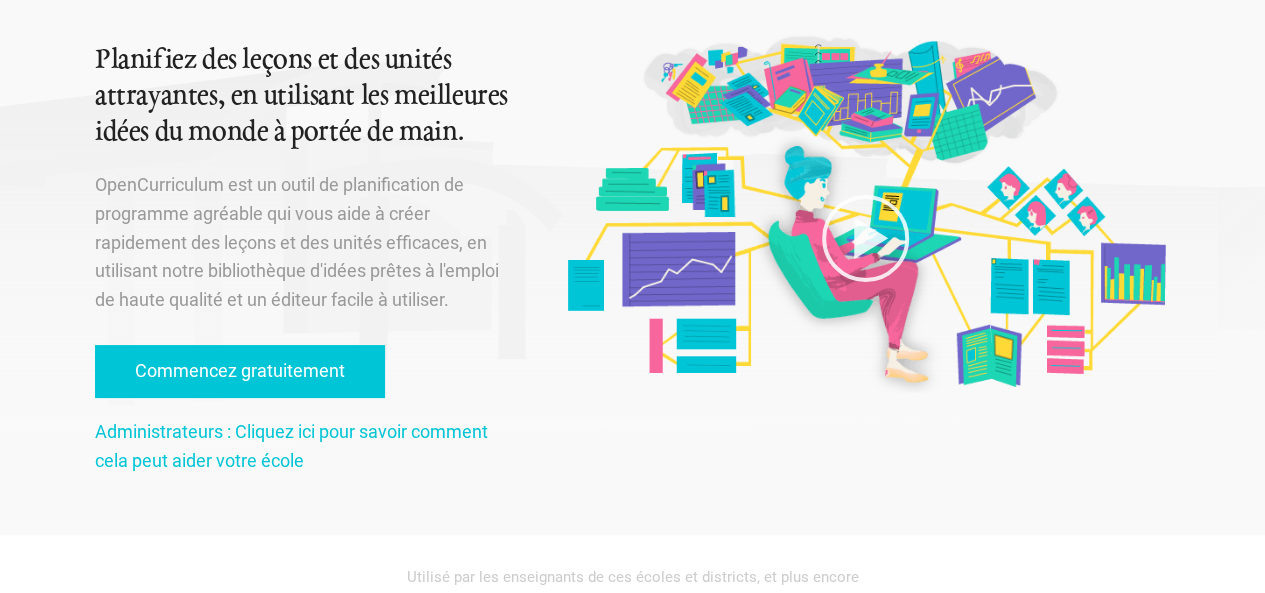 scroll, scrollTop: 200, scrollLeft: 0, axis: vertical 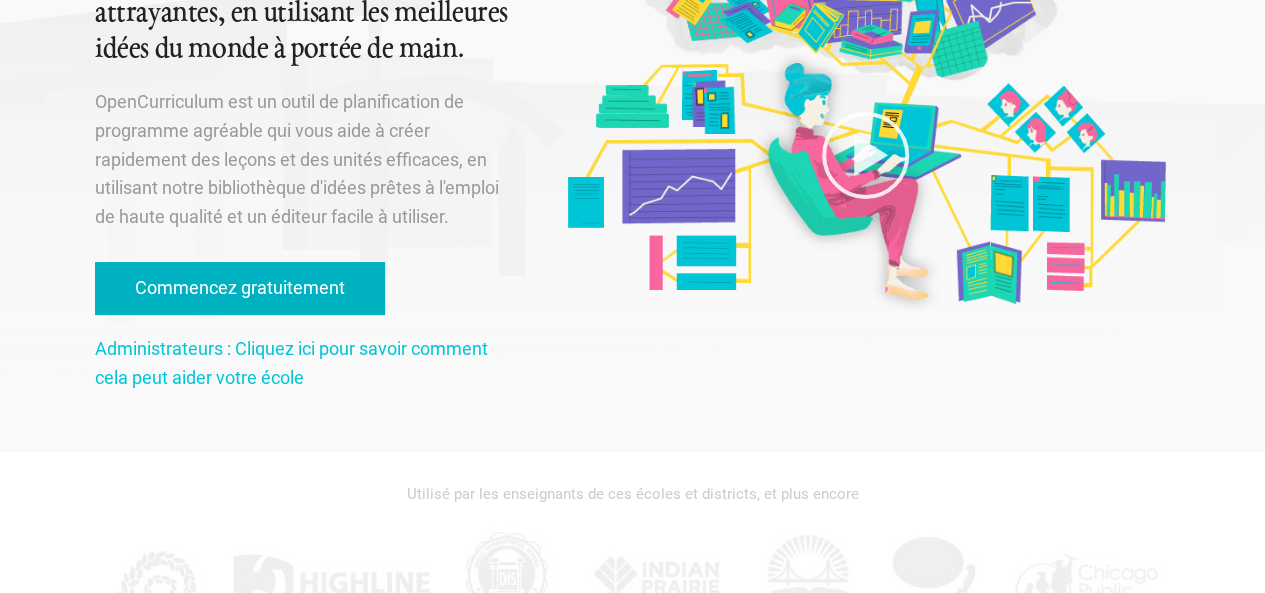 click on "Commencez gratuitement" at bounding box center [240, 287] 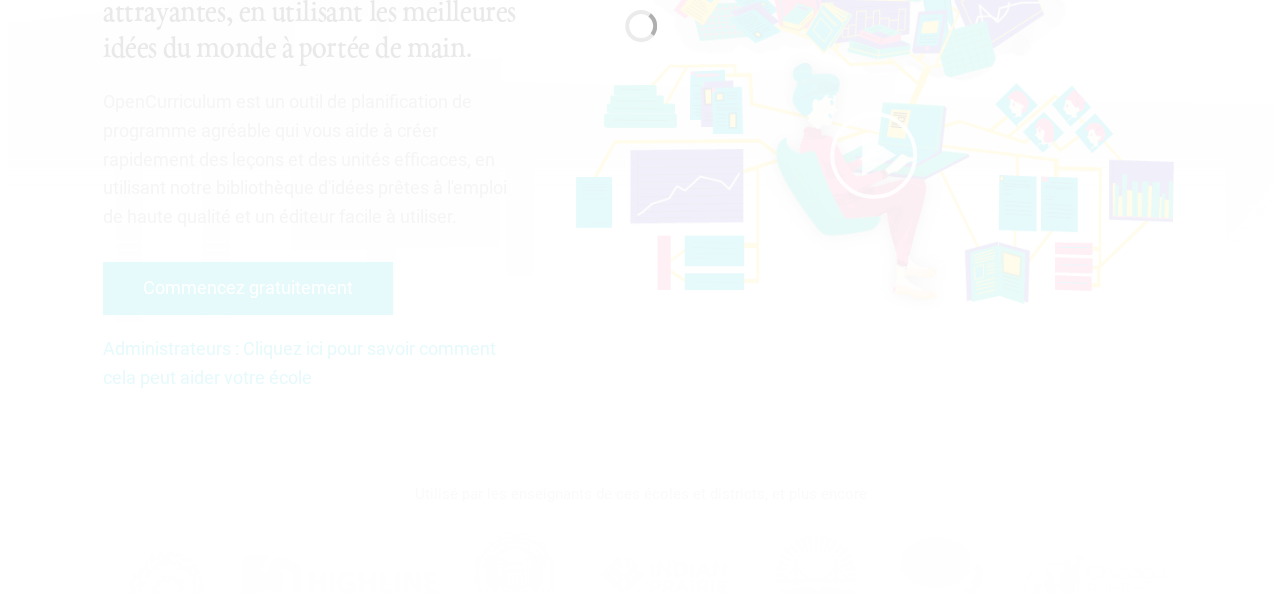 scroll, scrollTop: 0, scrollLeft: 0, axis: both 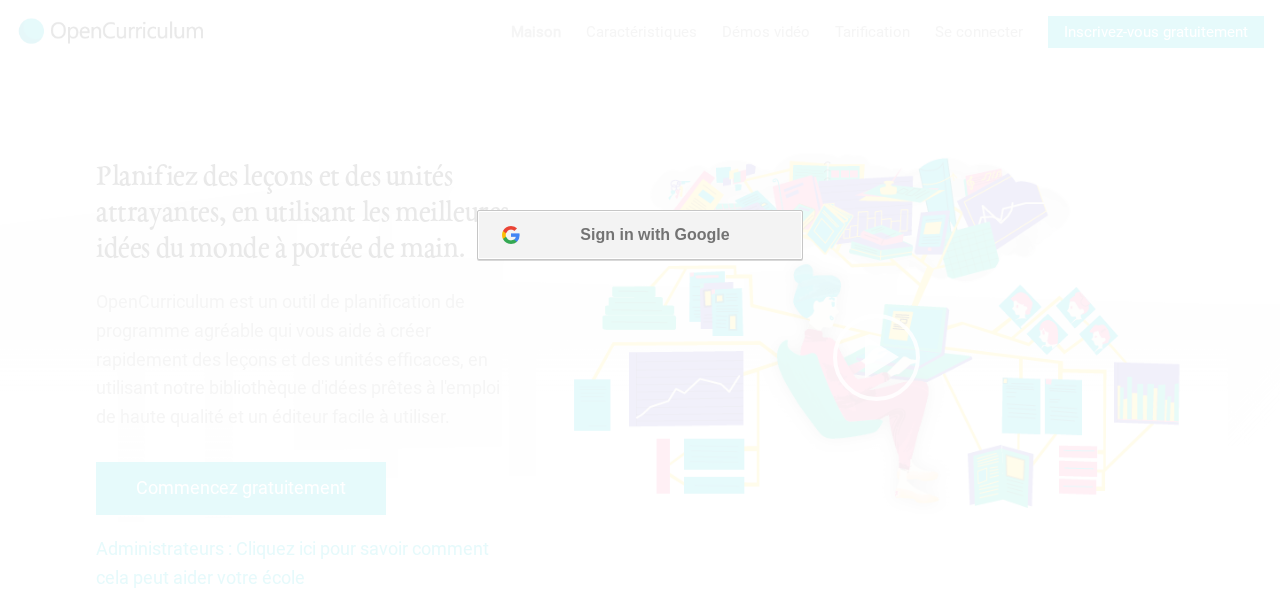 click on "Sign in with Google" at bounding box center [639, 235] 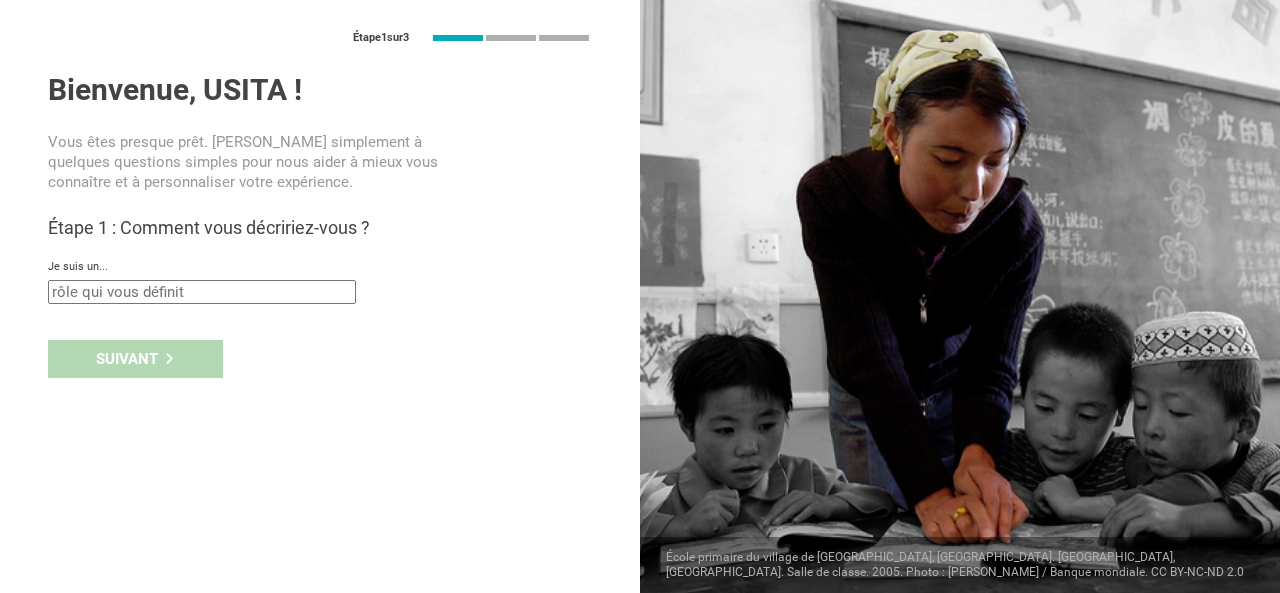 click at bounding box center [202, 292] 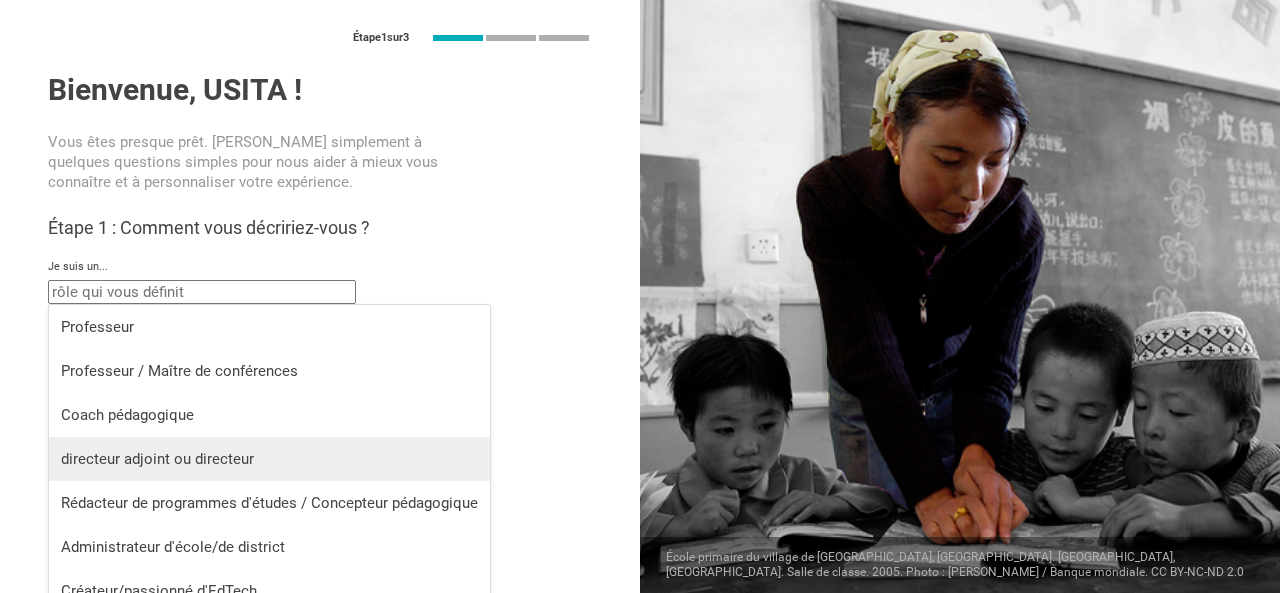 scroll, scrollTop: 18, scrollLeft: 0, axis: vertical 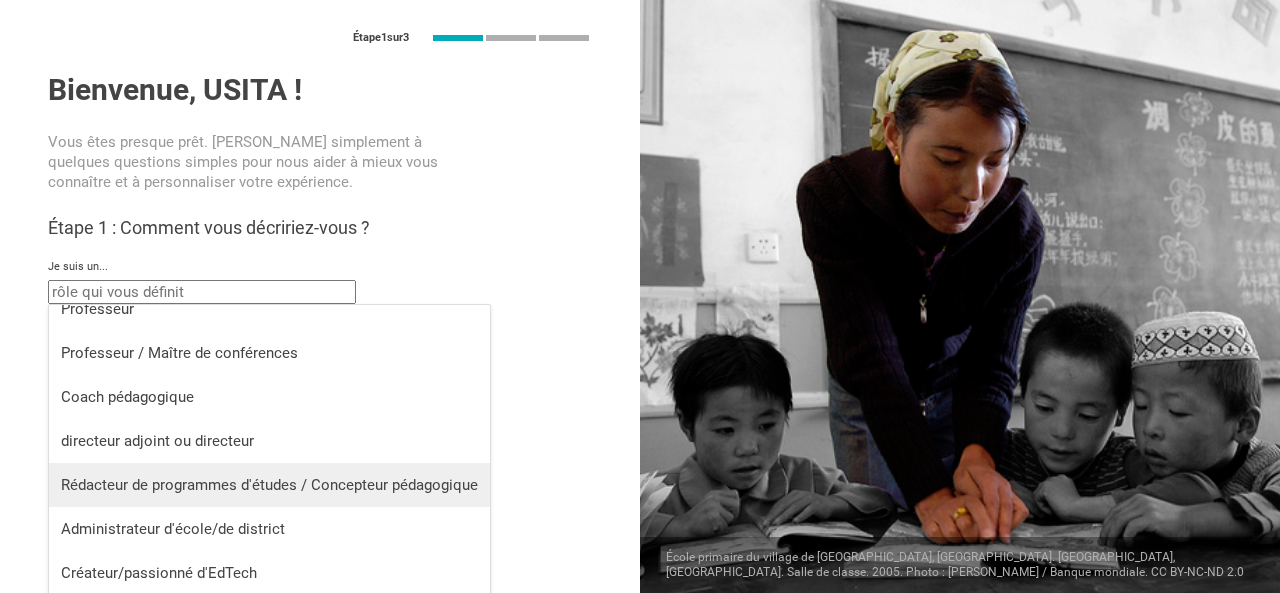click on "Rédacteur de programmes d'études / Concepteur pédagogique" at bounding box center [269, 485] 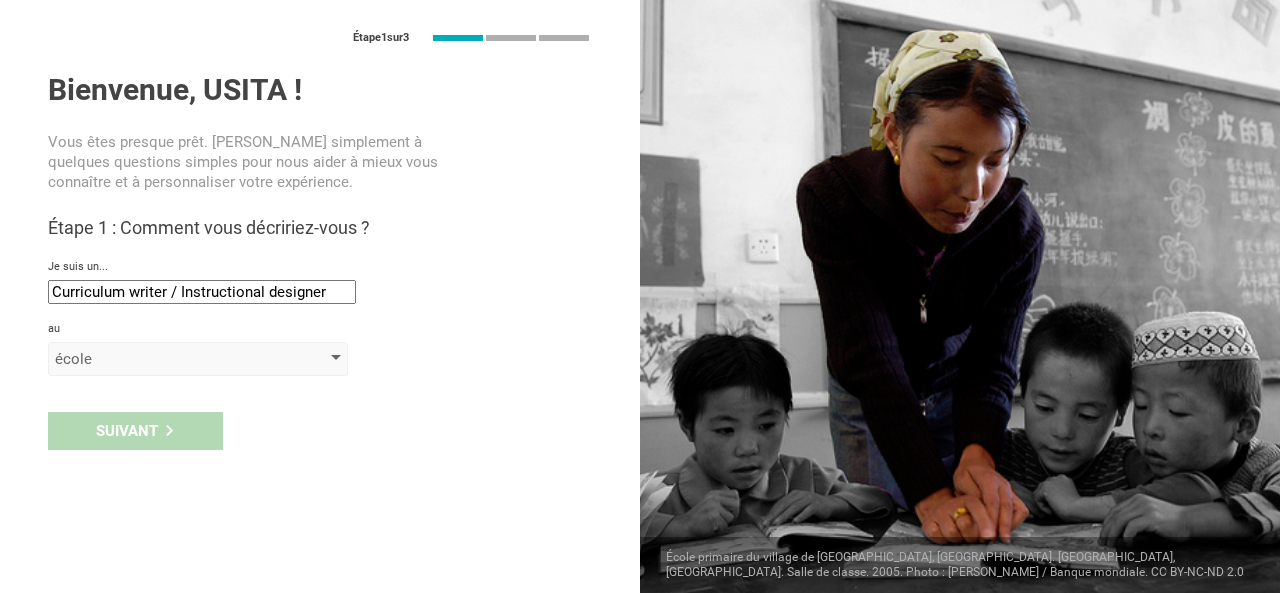 click on "école" at bounding box center [169, 359] 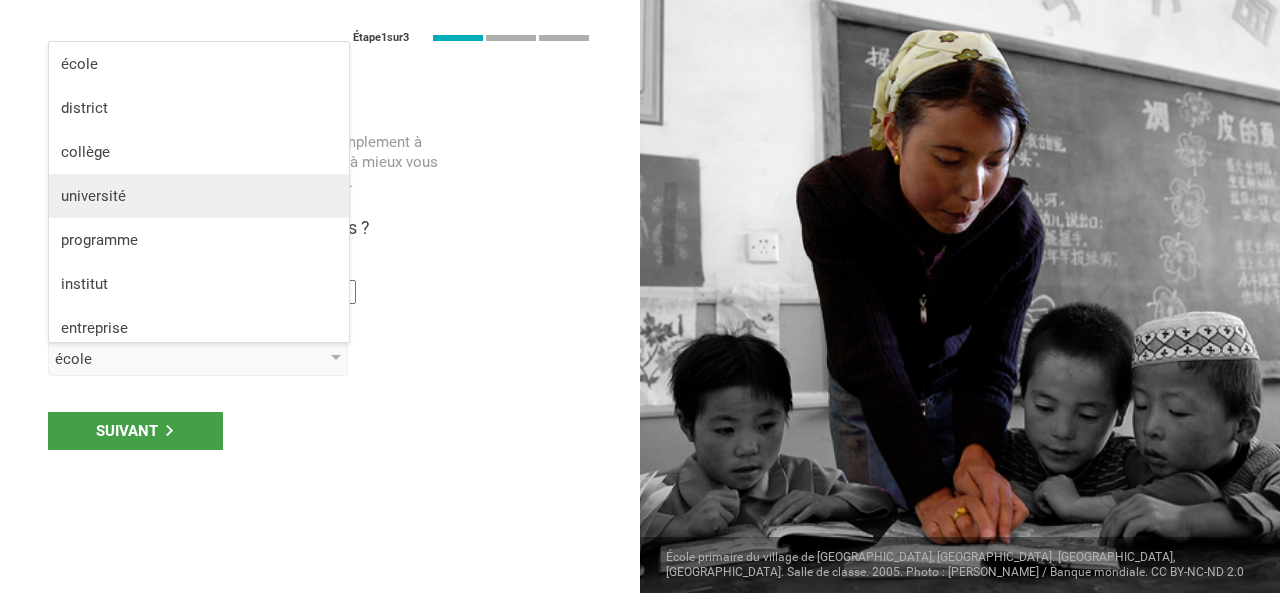 click on "université" at bounding box center [199, 196] 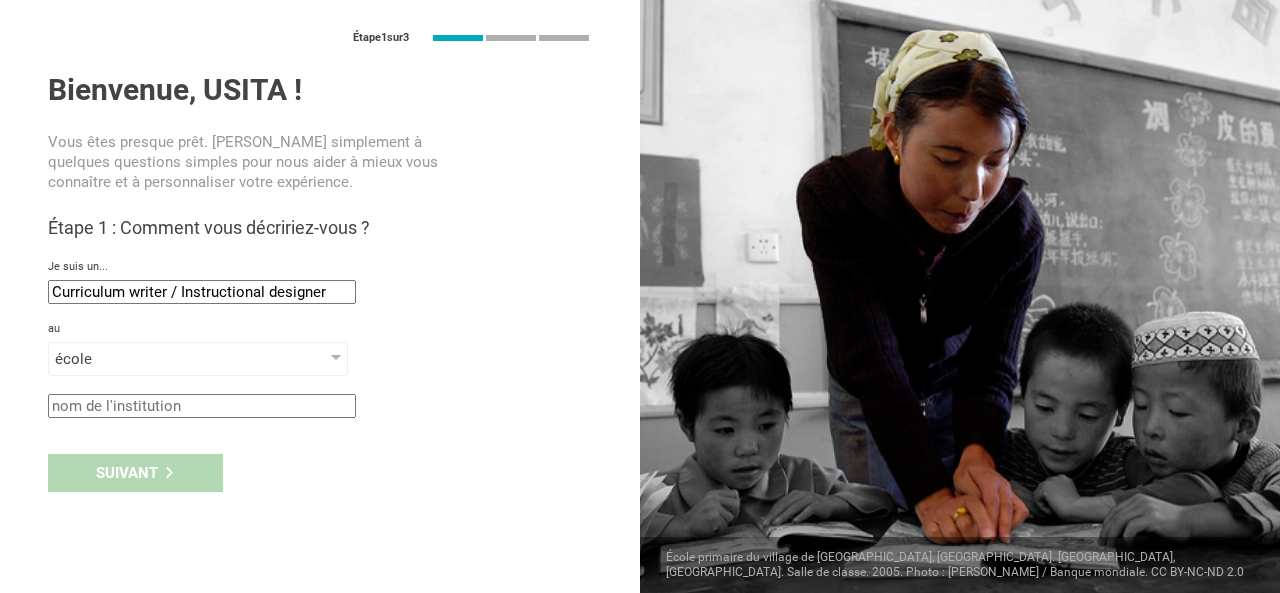 click 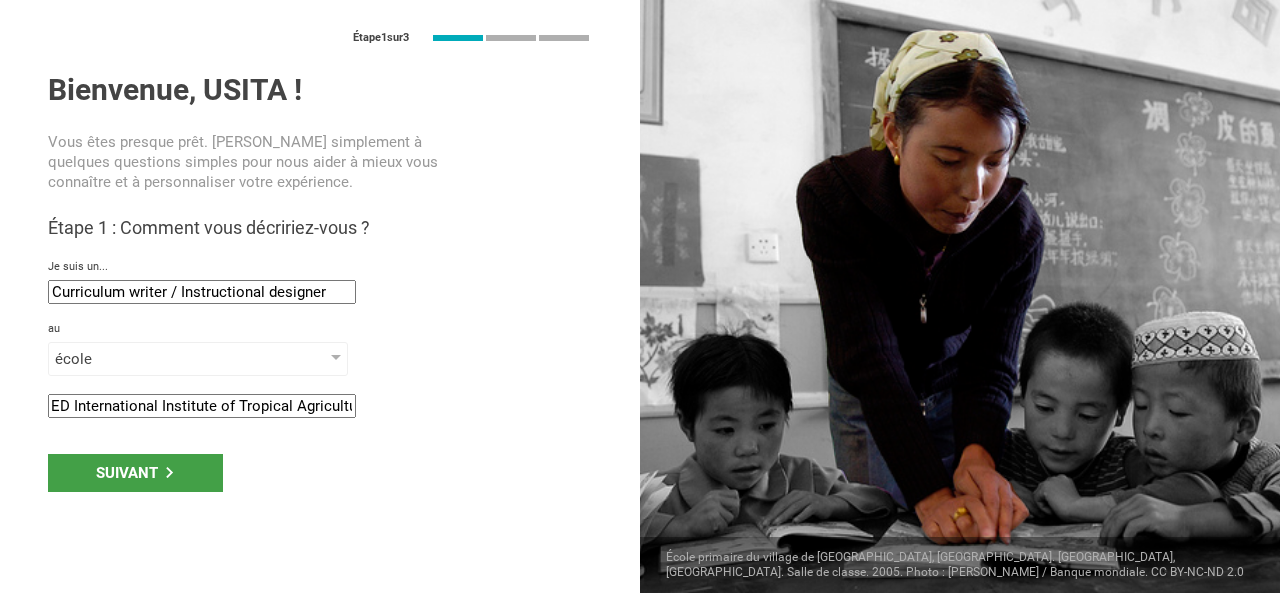 scroll, scrollTop: 0, scrollLeft: 122, axis: horizontal 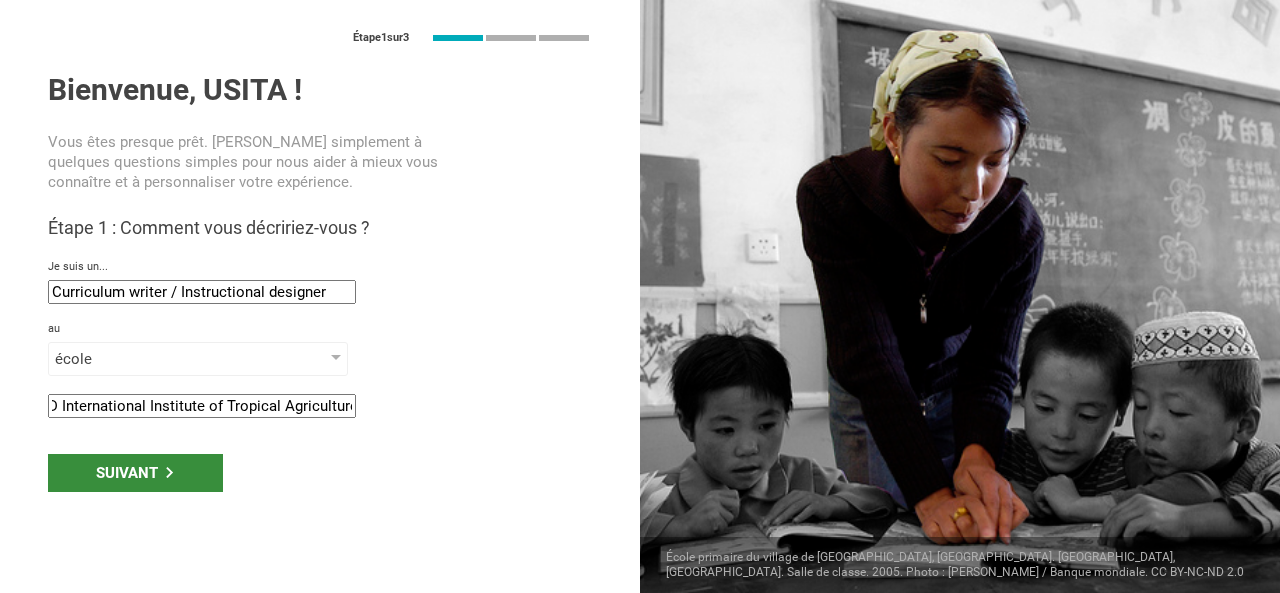 type on "Universite du SEED International Institute of Tropical Agriculture" 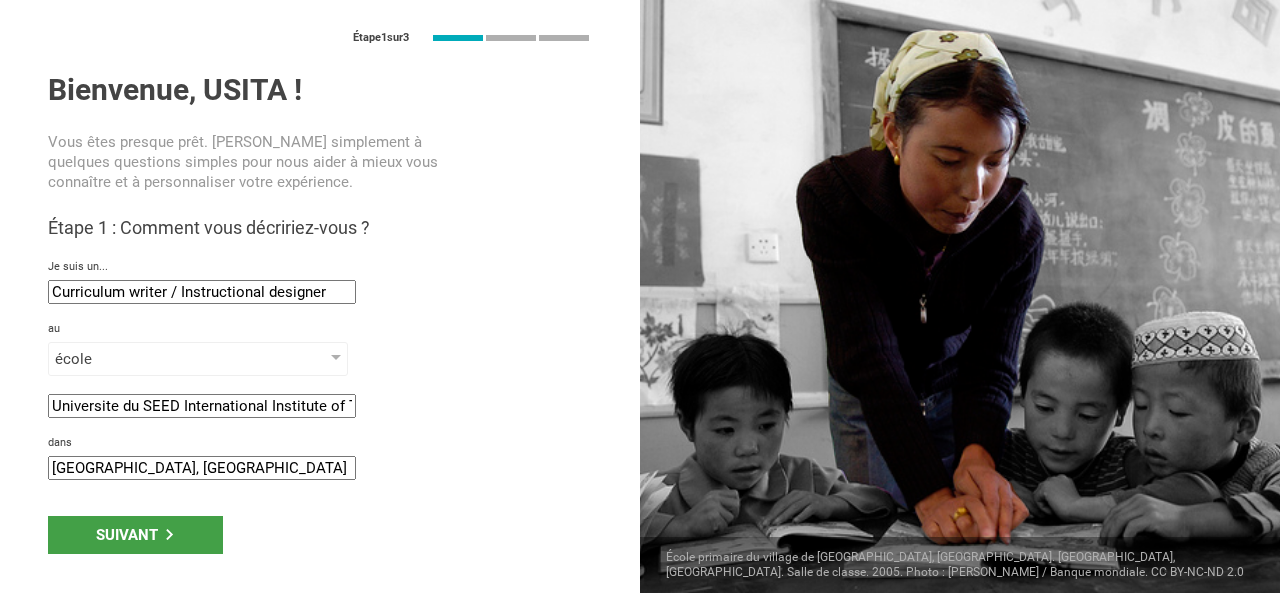 click on "Port-au-Prince, Haiti" 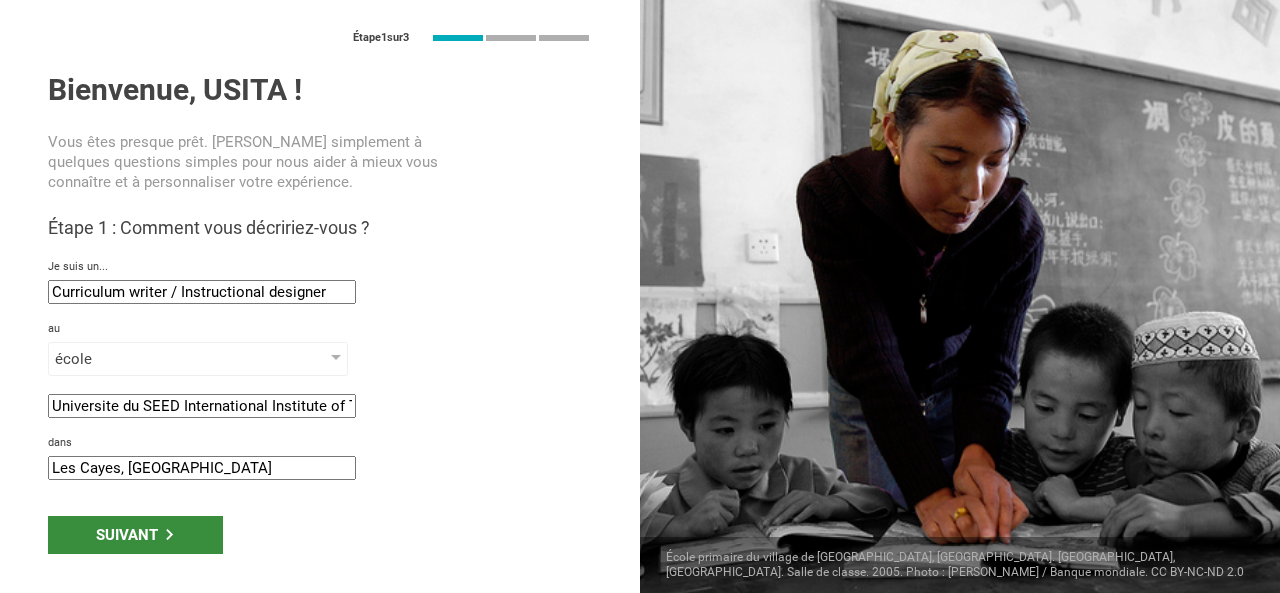 type on "Les Cayes, Haiti" 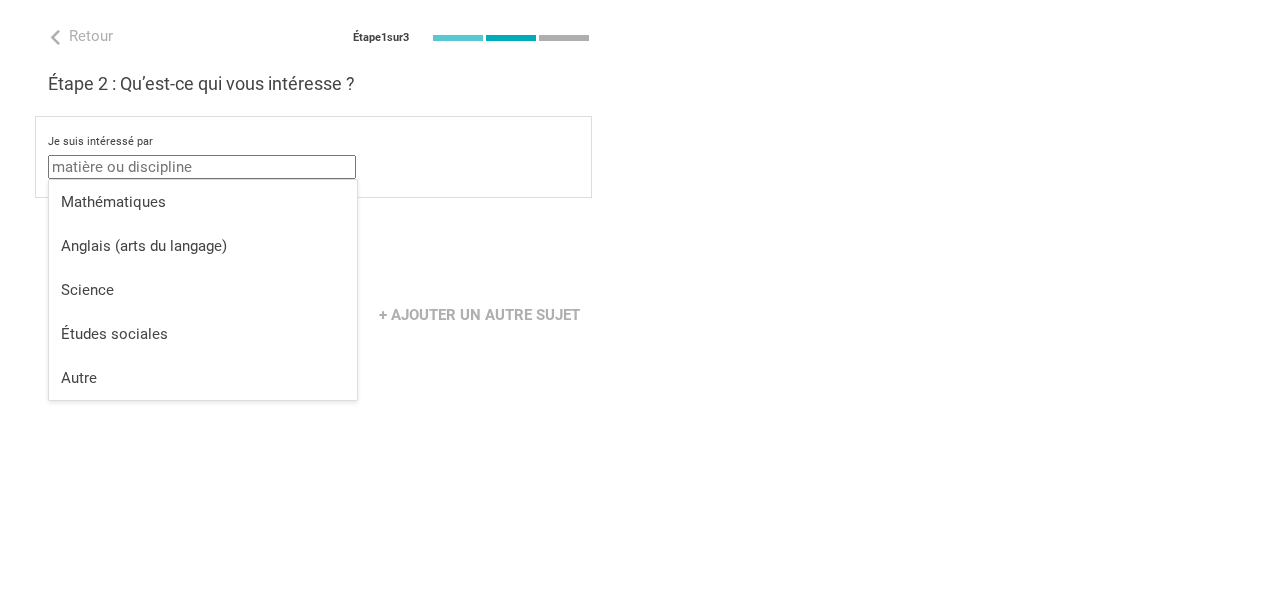 click at bounding box center (202, 167) 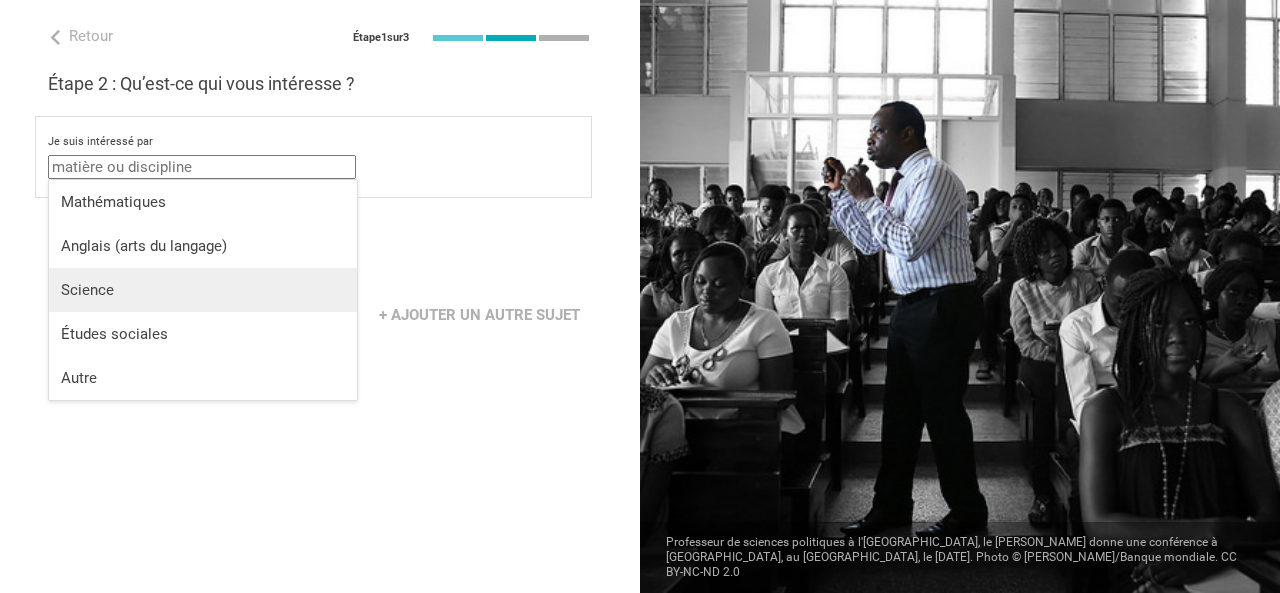 click on "Science" at bounding box center [203, 290] 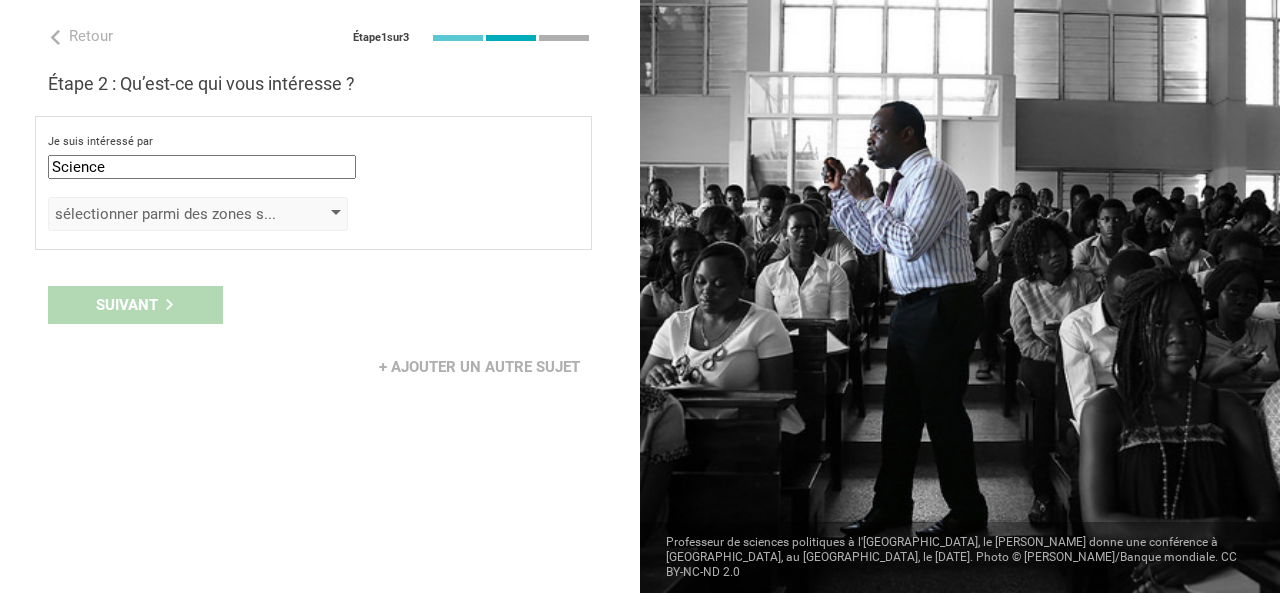 click on "sélectionner parmi des zones spécifiques" at bounding box center [198, 214] 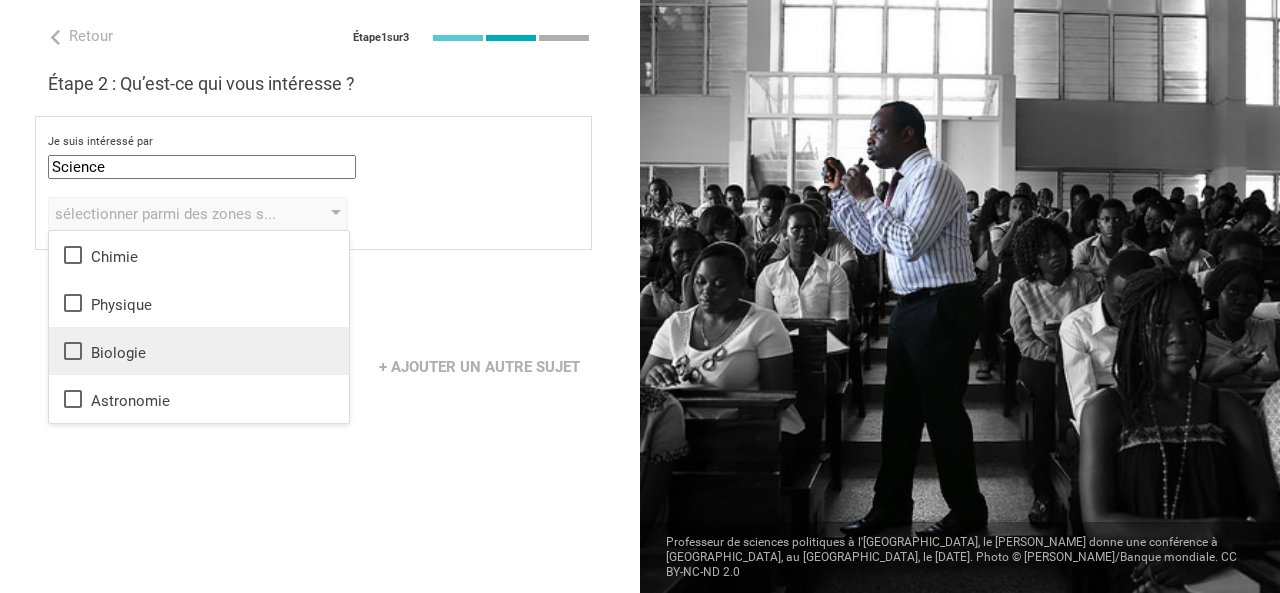 click 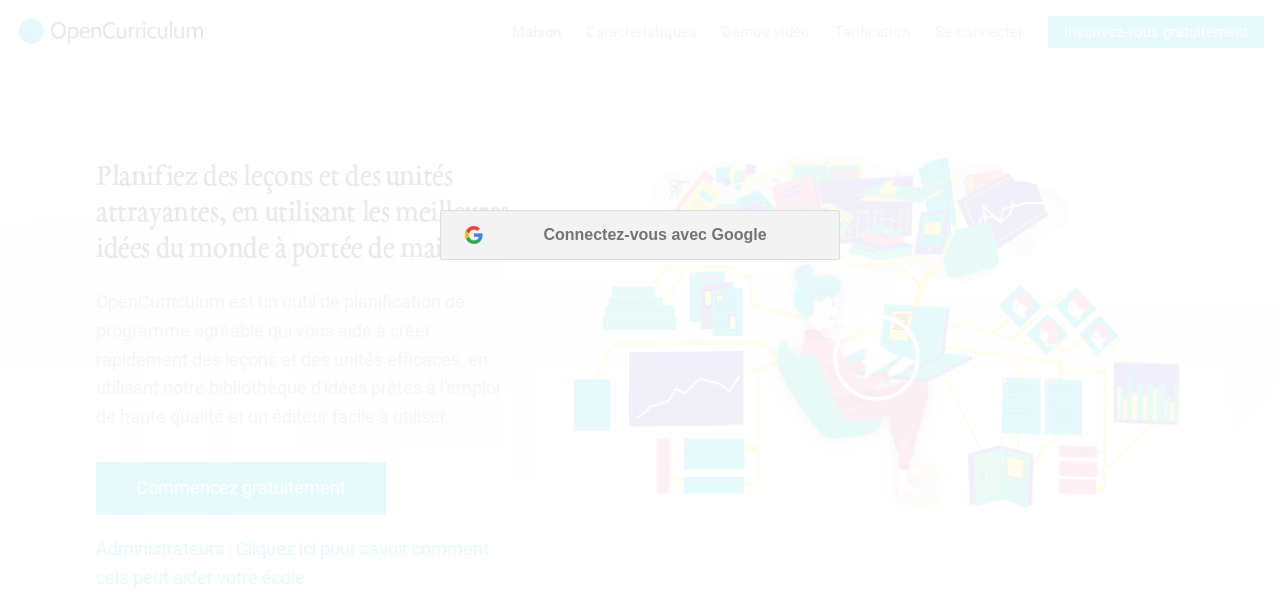 click at bounding box center (640, 296) 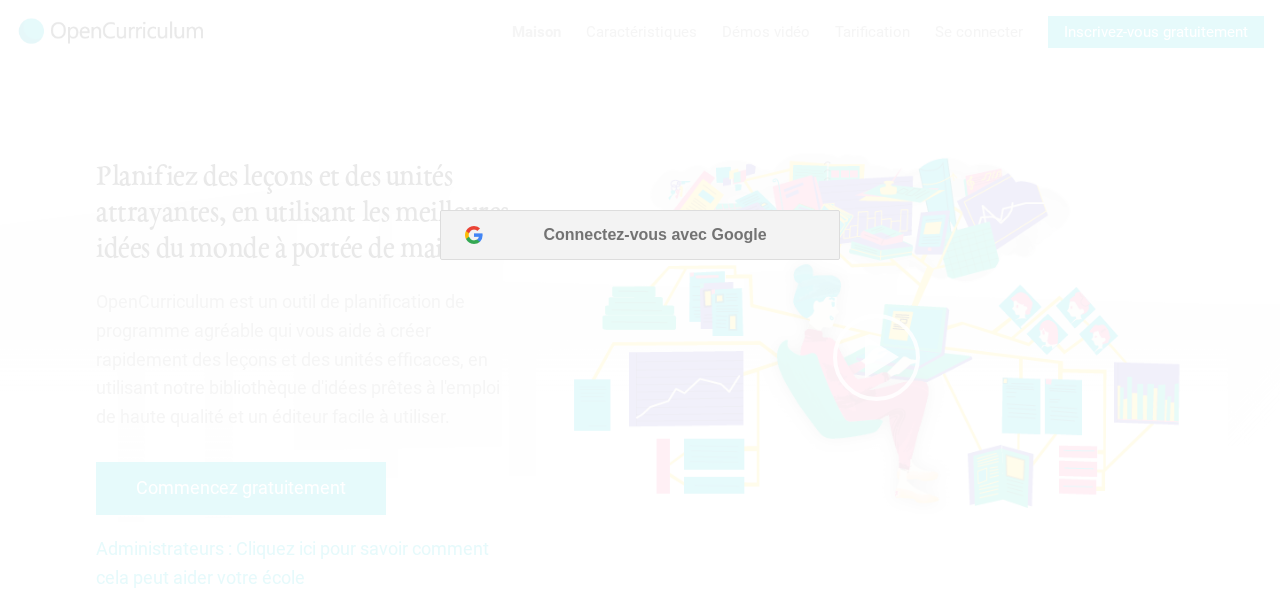 click at bounding box center (640, 296) 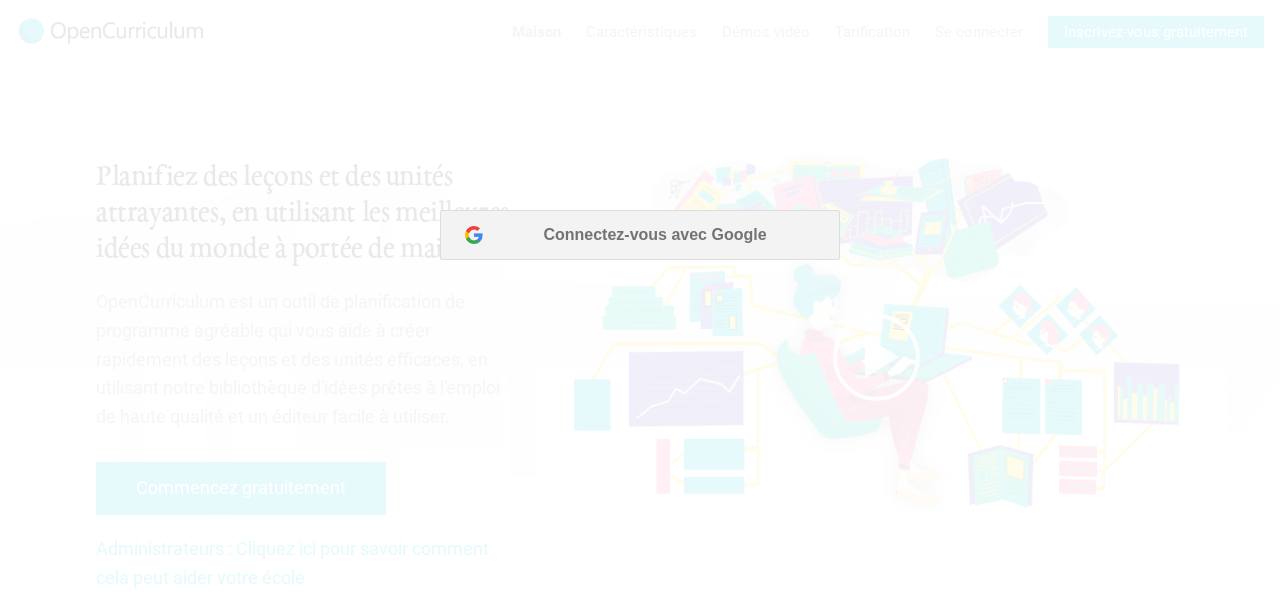 click at bounding box center [640, 296] 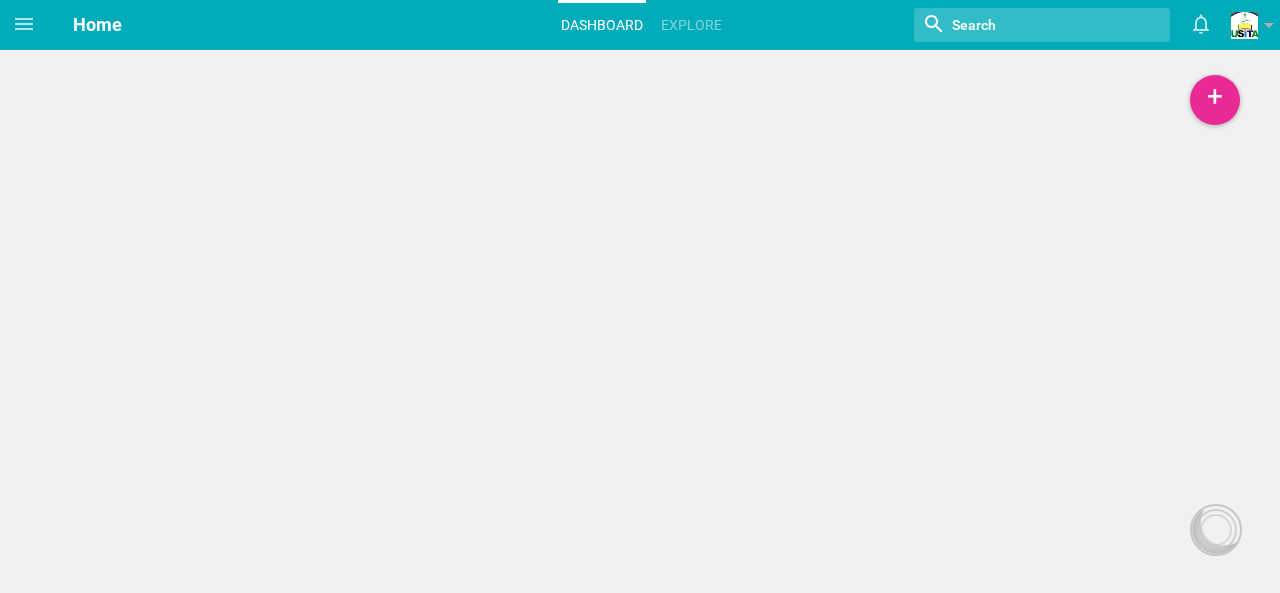 scroll, scrollTop: 0, scrollLeft: 0, axis: both 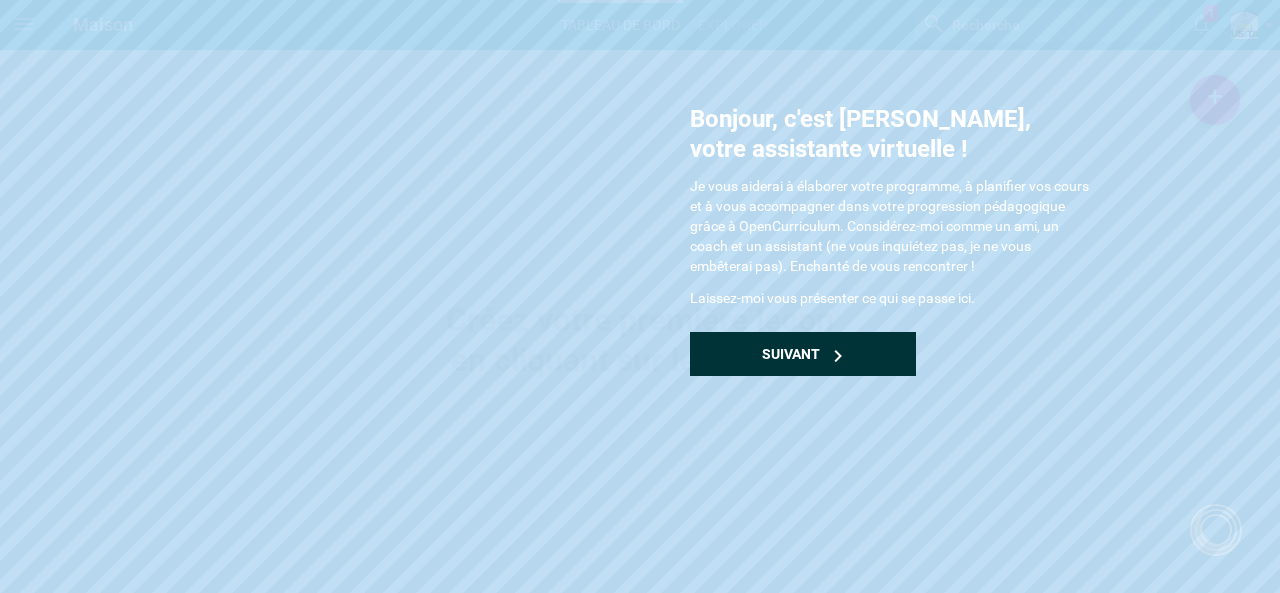click on "Suivant" at bounding box center [803, 354] 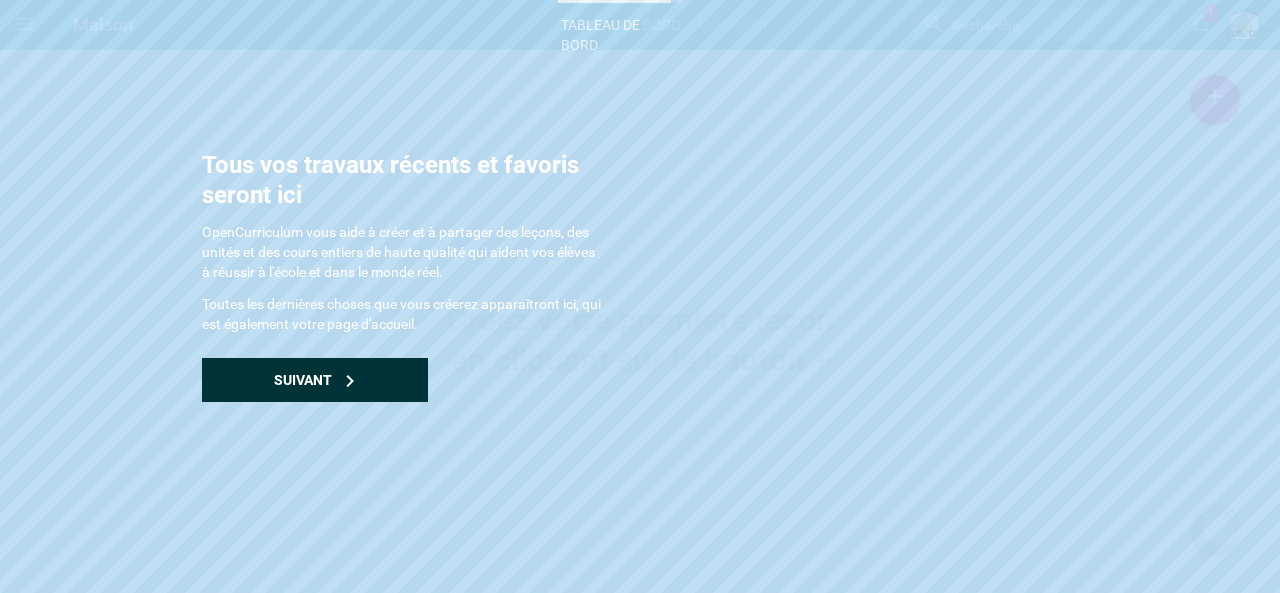 click on "Suivant" at bounding box center [303, 380] 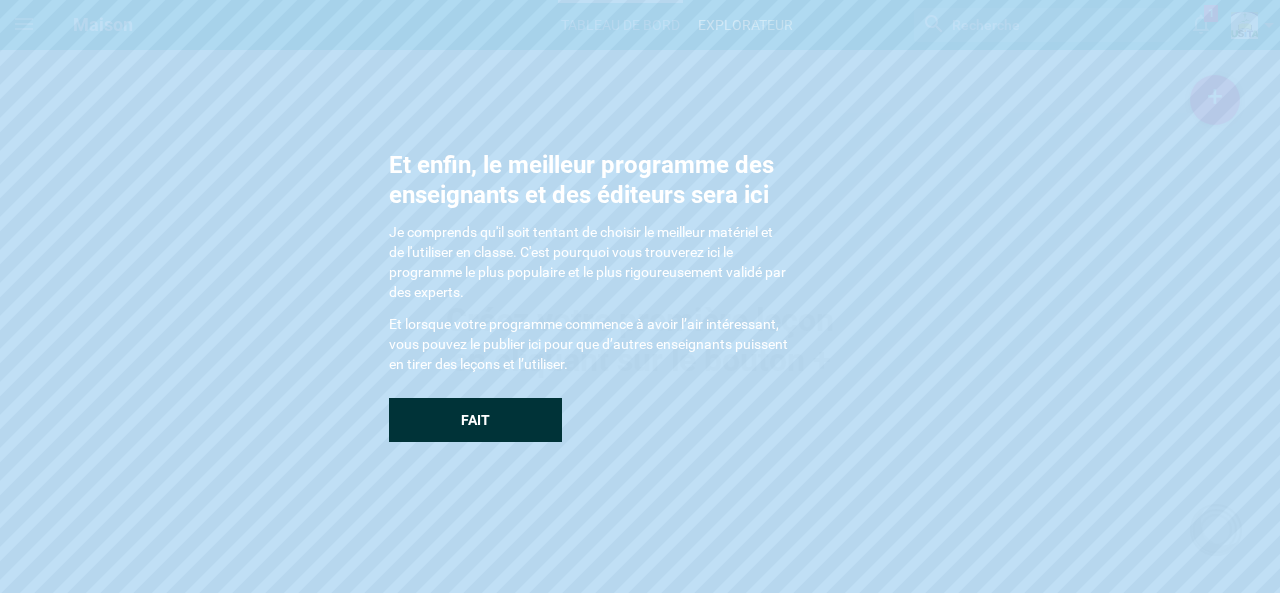 click on "Fait" at bounding box center (475, 420) 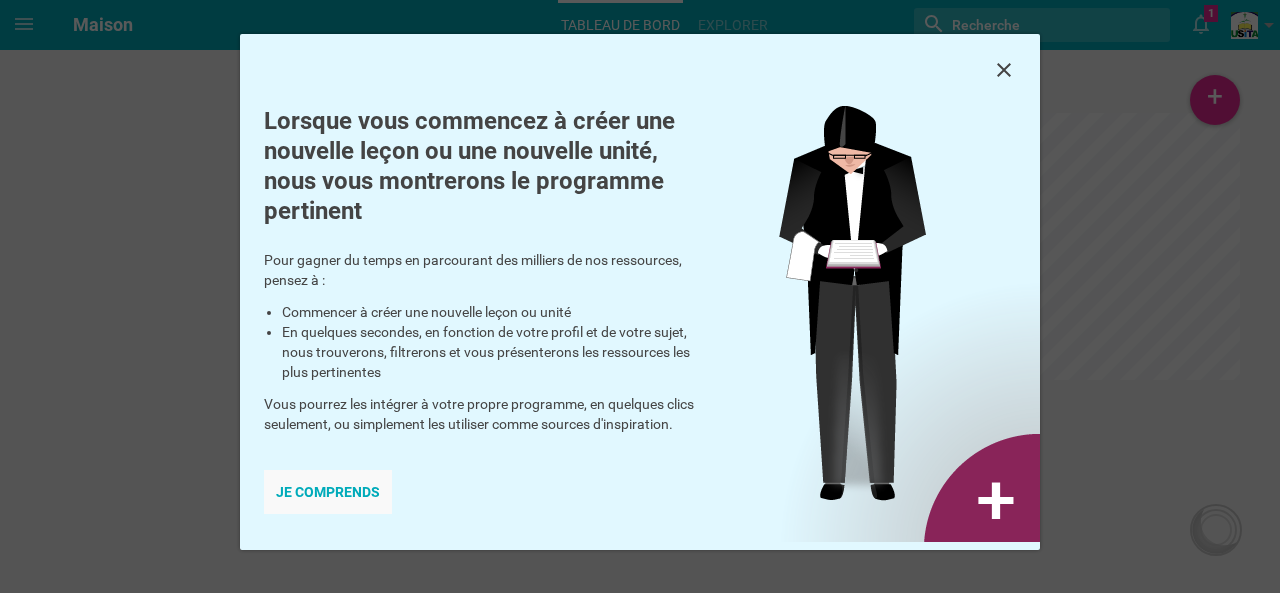 click on "Je comprends" at bounding box center (328, 492) 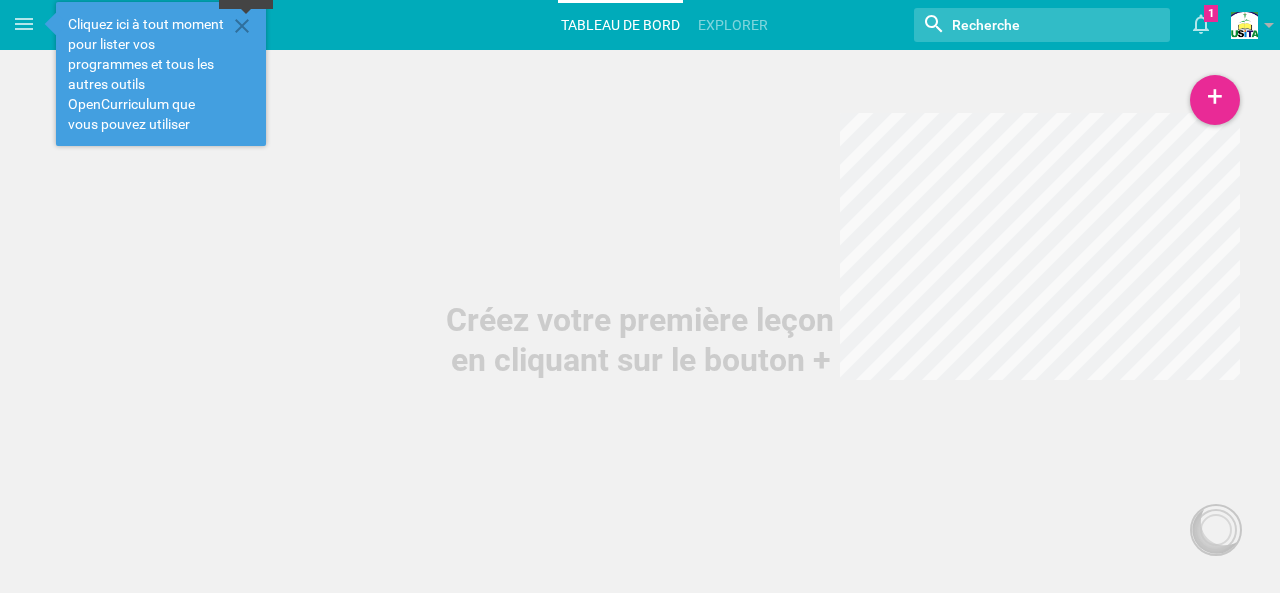 click 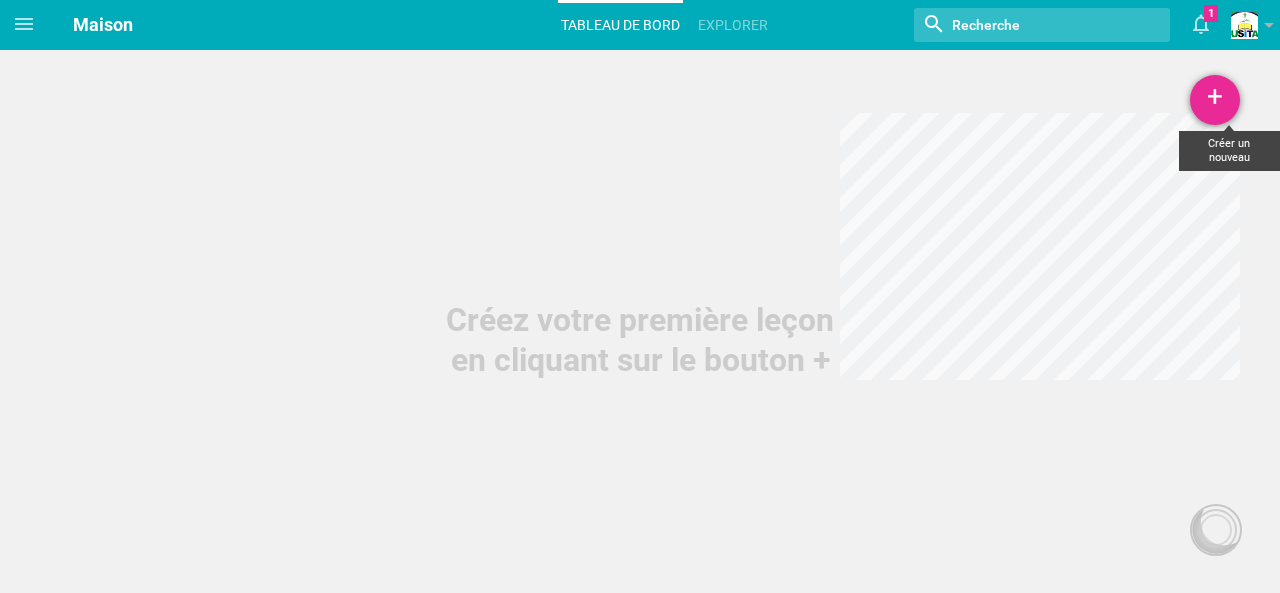 click on "+" at bounding box center [1215, 96] 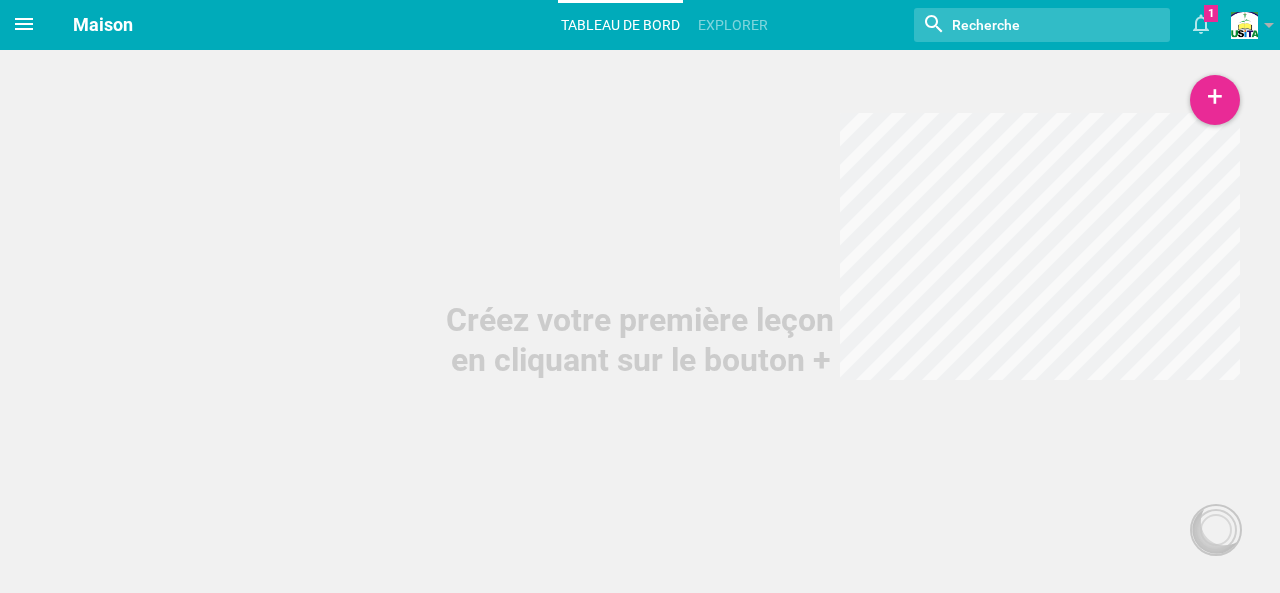click 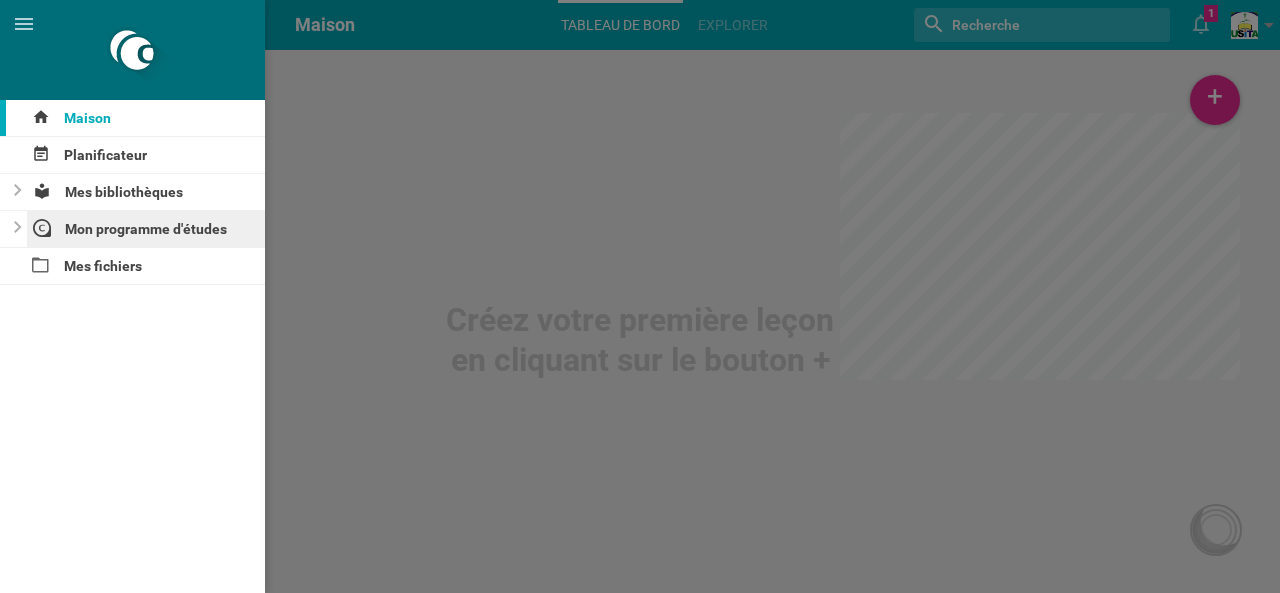 click on "Mon programme d'études" at bounding box center (146, 229) 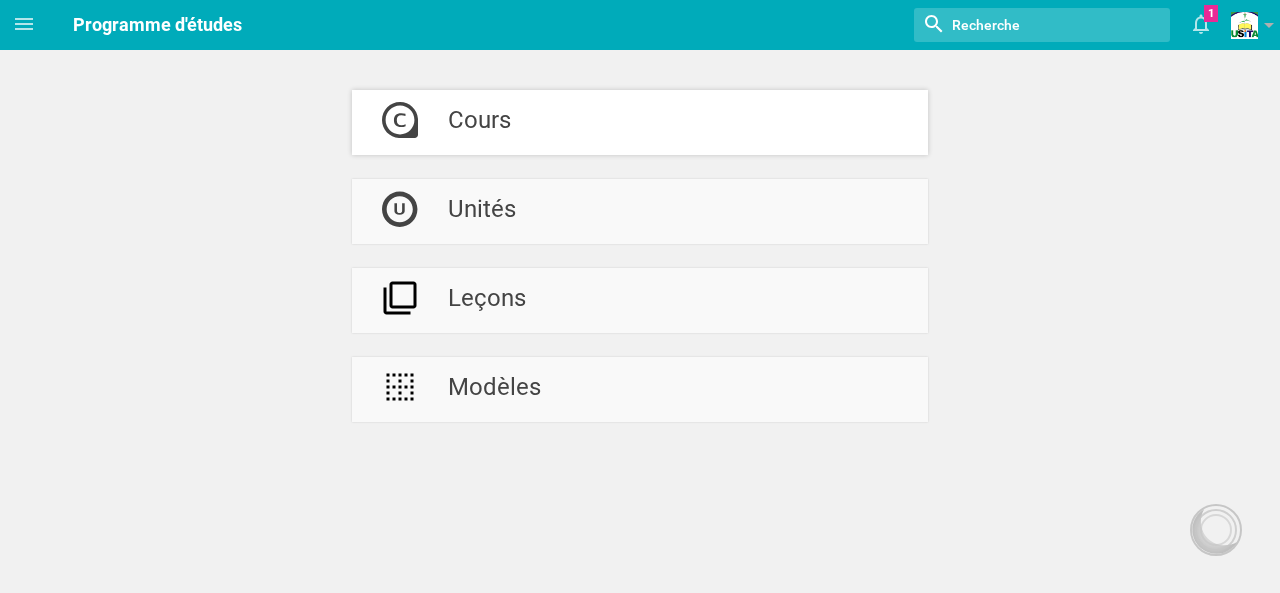 click on "Cours" at bounding box center [640, 122] 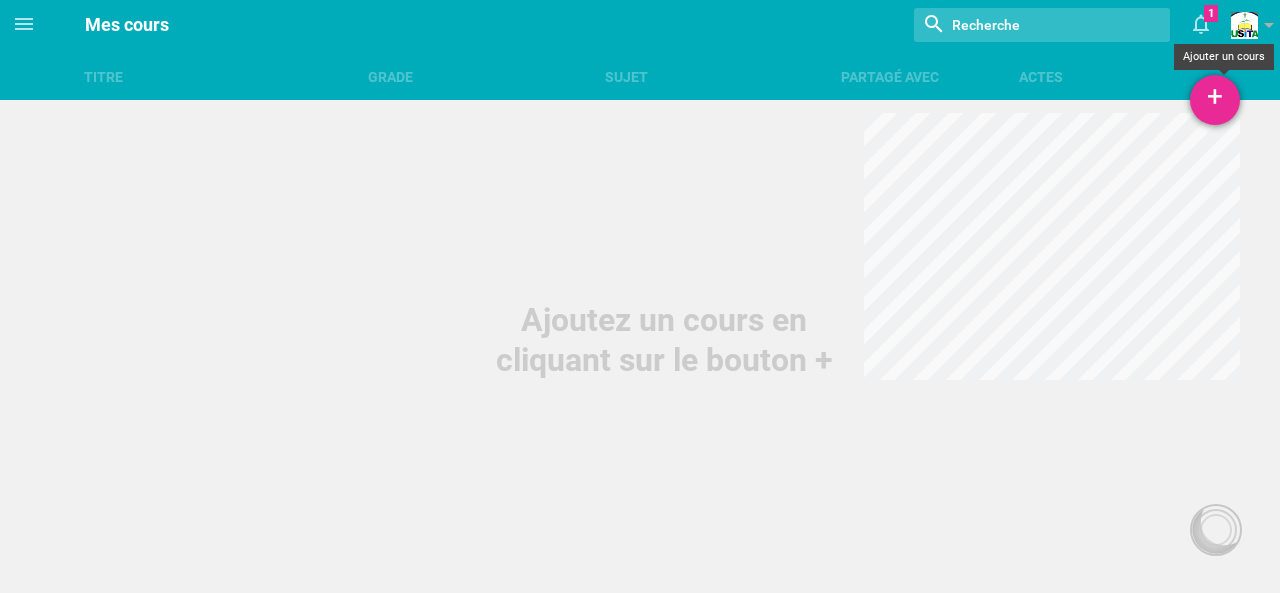click on "+" at bounding box center (1215, 96) 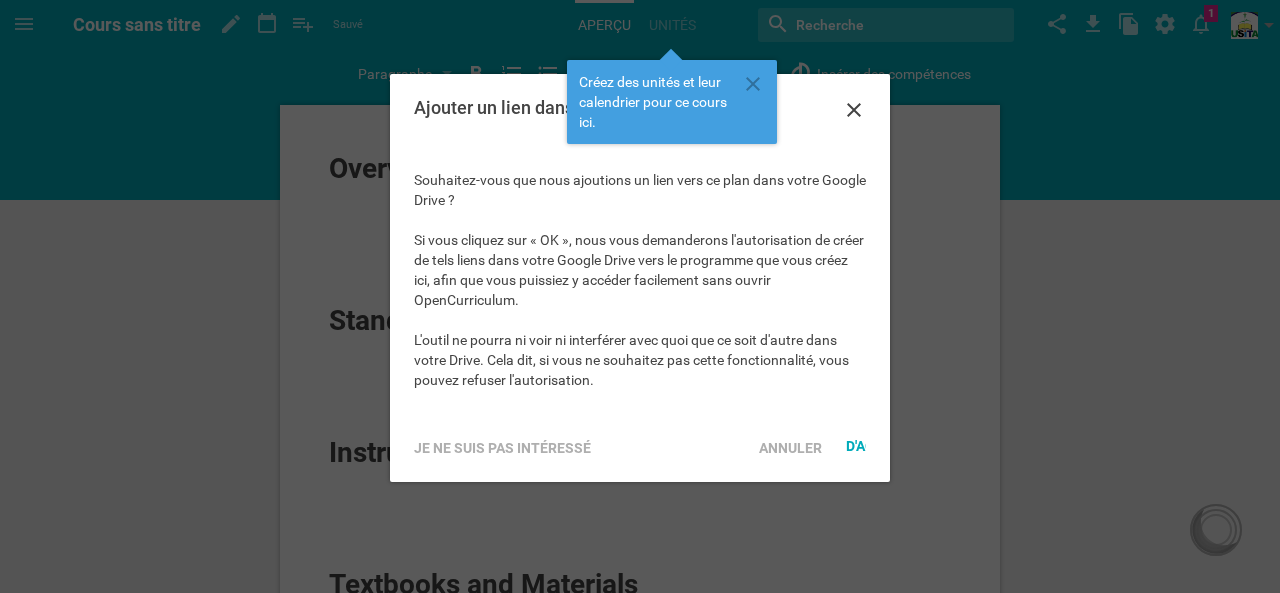scroll, scrollTop: 0, scrollLeft: 0, axis: both 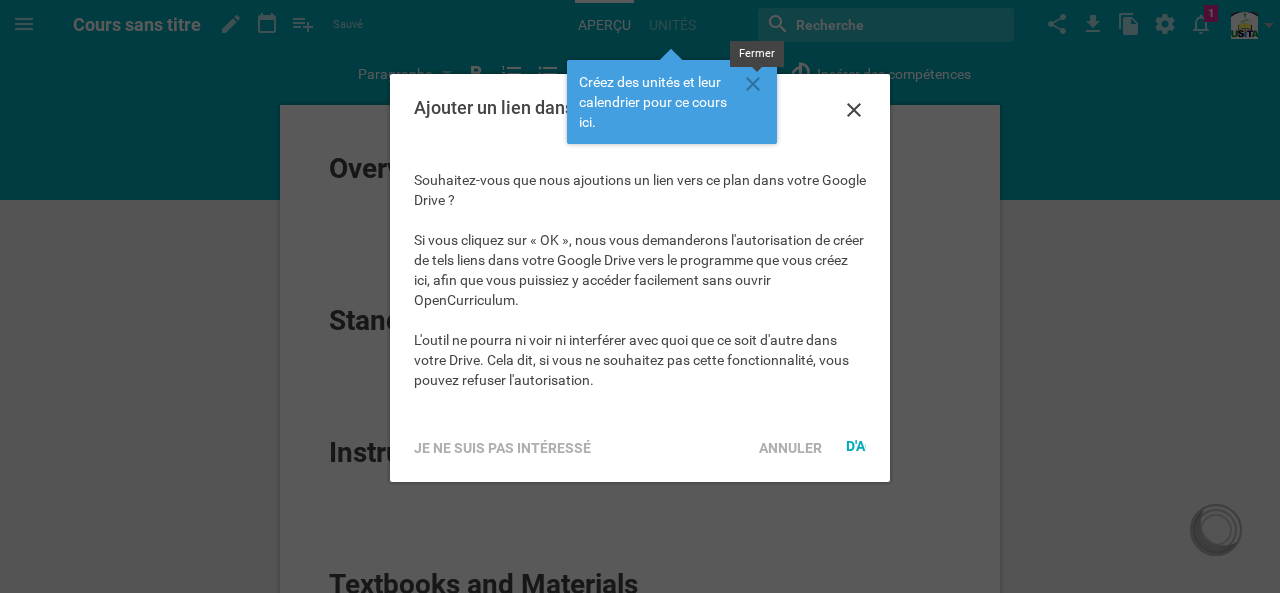 click 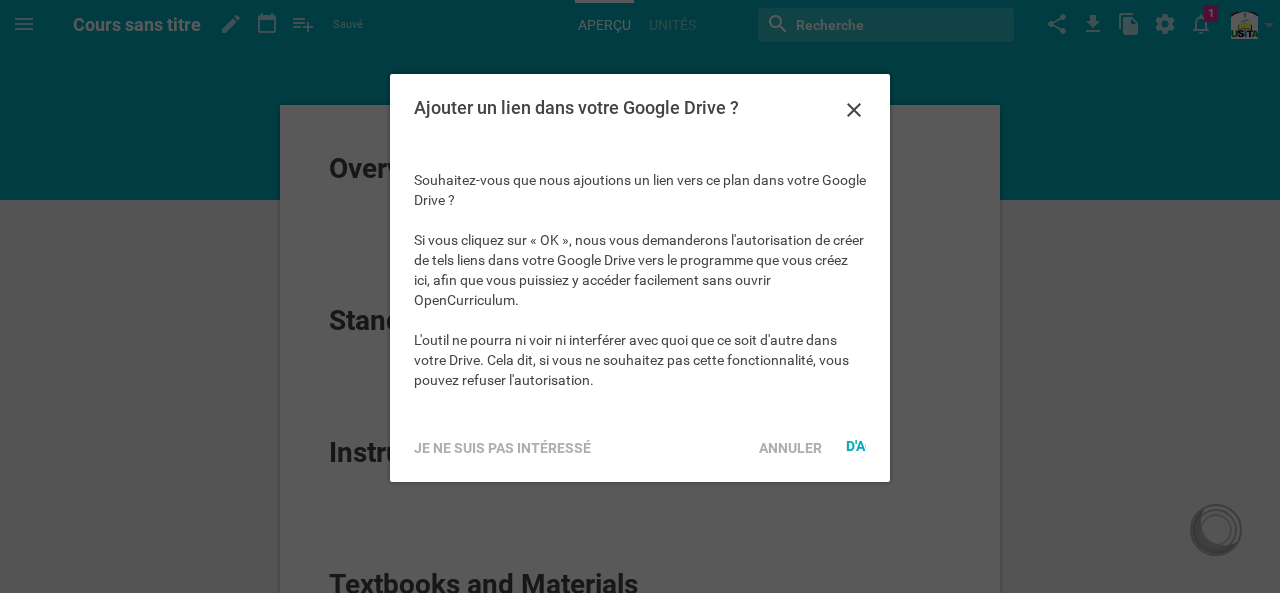 click on "Si vous cliquez sur « OK », nous vous demanderons l'autorisation de créer de tels liens dans votre Google Drive vers le programme que vous créez ici, afin que vous puissiez y accéder facilement sans ouvrir OpenCurriculum." at bounding box center [639, 270] 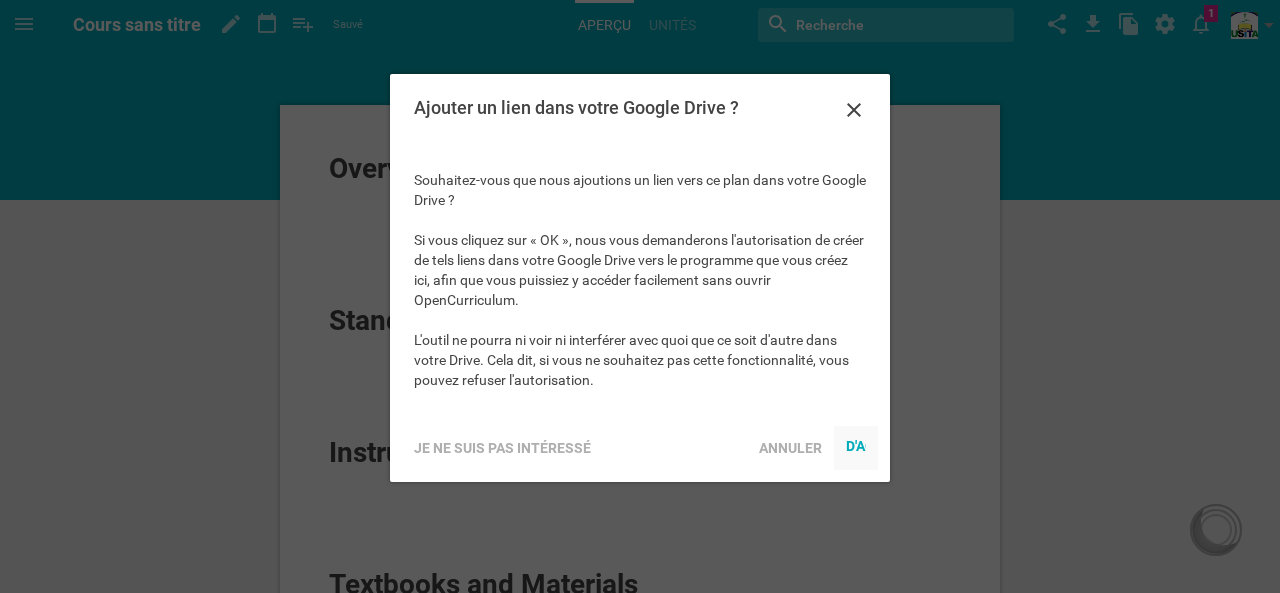 click on "D'ACCORD" 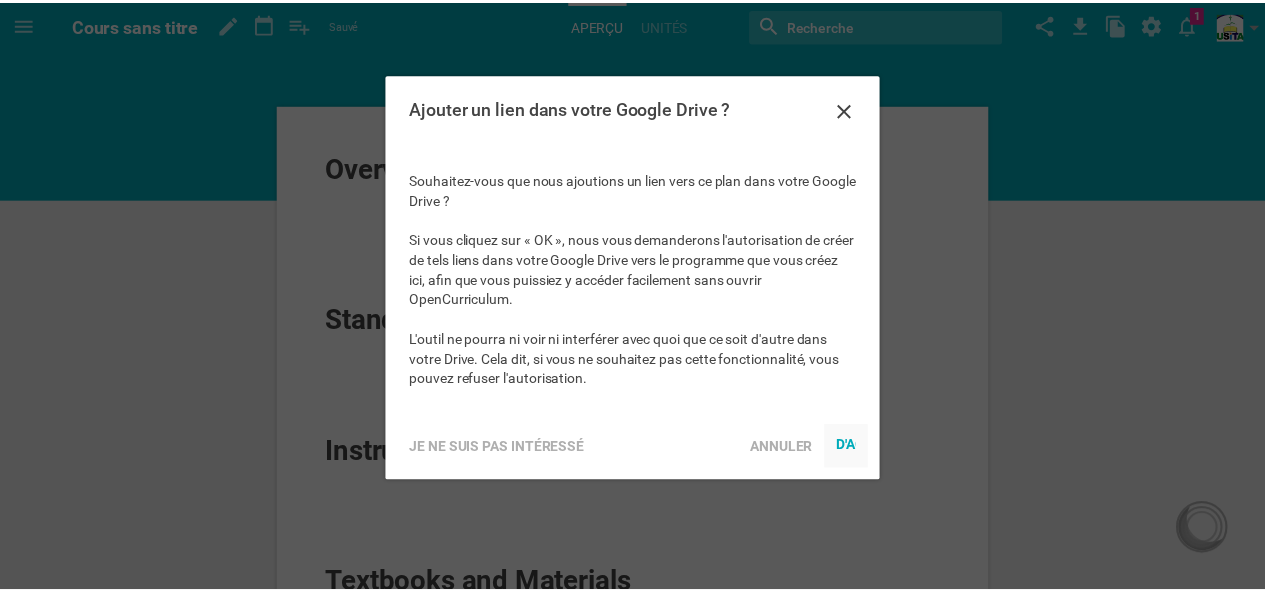 scroll, scrollTop: 0, scrollLeft: 0, axis: both 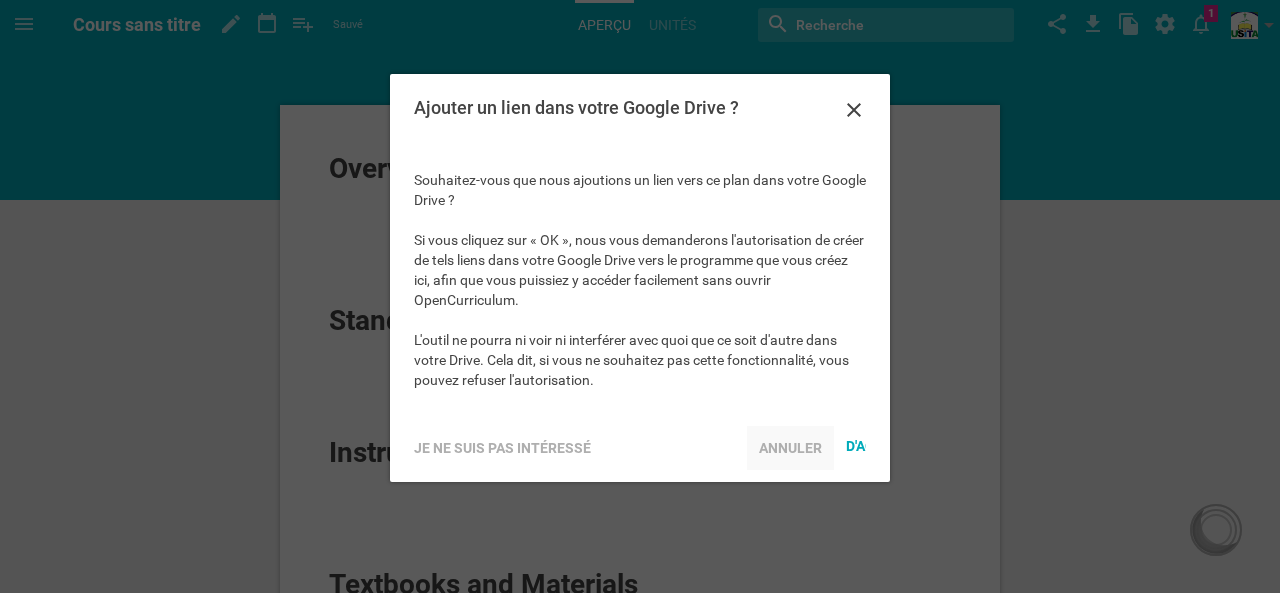 click on "Annuler" at bounding box center (790, 448) 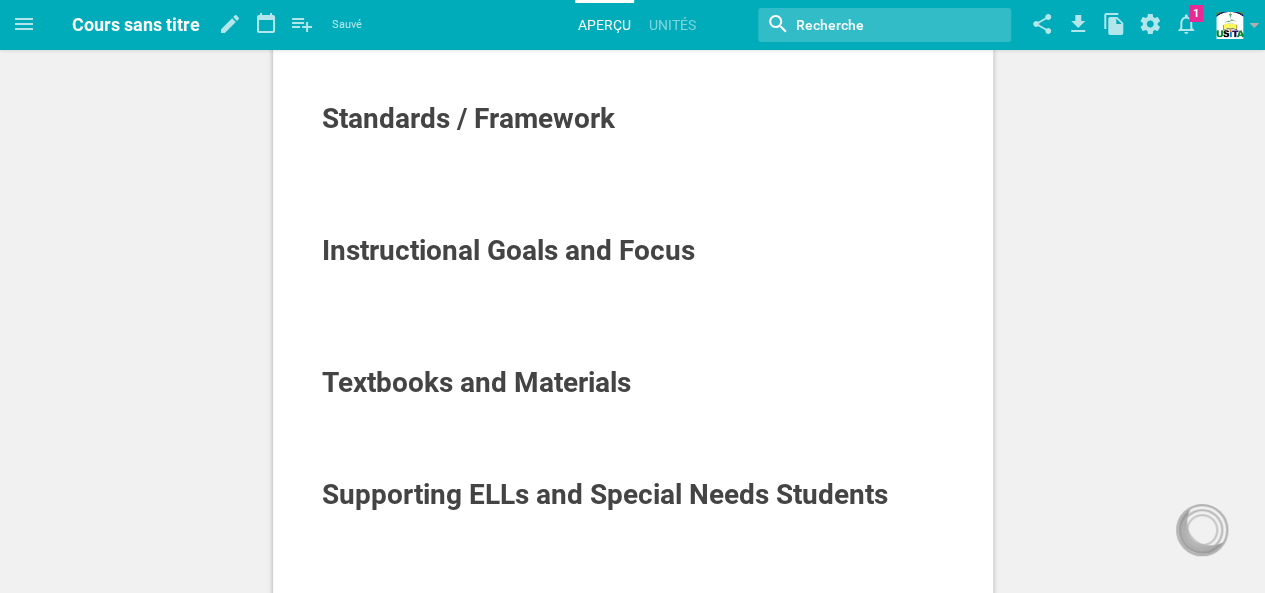 scroll, scrollTop: 300, scrollLeft: 0, axis: vertical 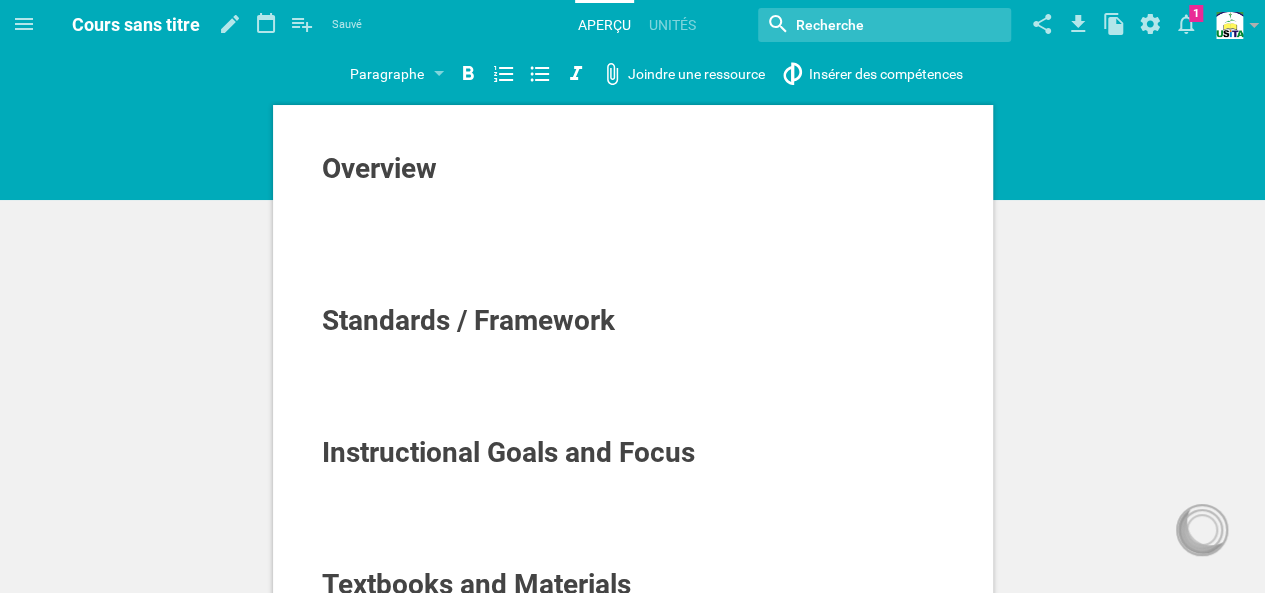 click at bounding box center [633, 195] 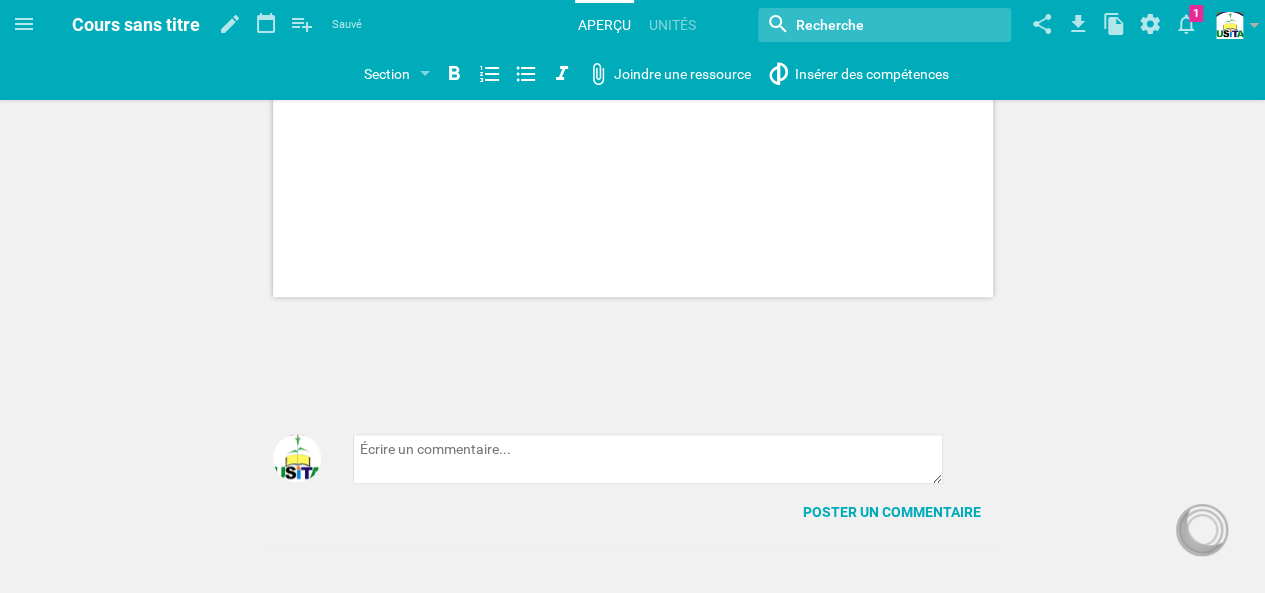 scroll, scrollTop: 204, scrollLeft: 0, axis: vertical 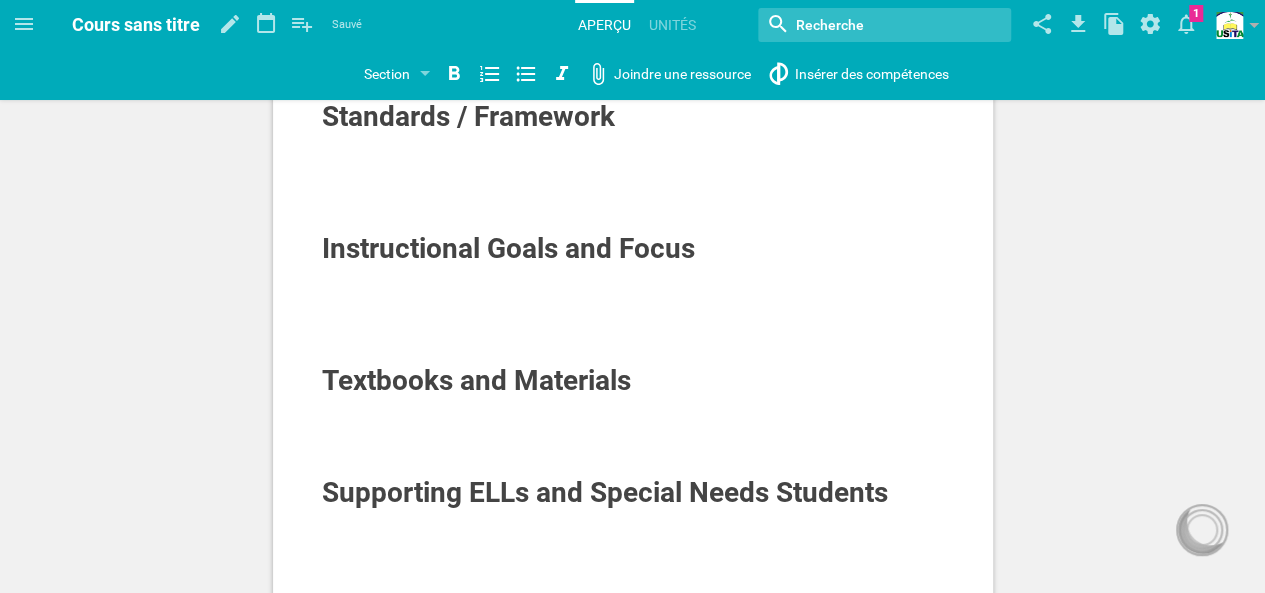 click on "Instructional Goals and Focus" at bounding box center (508, 248) 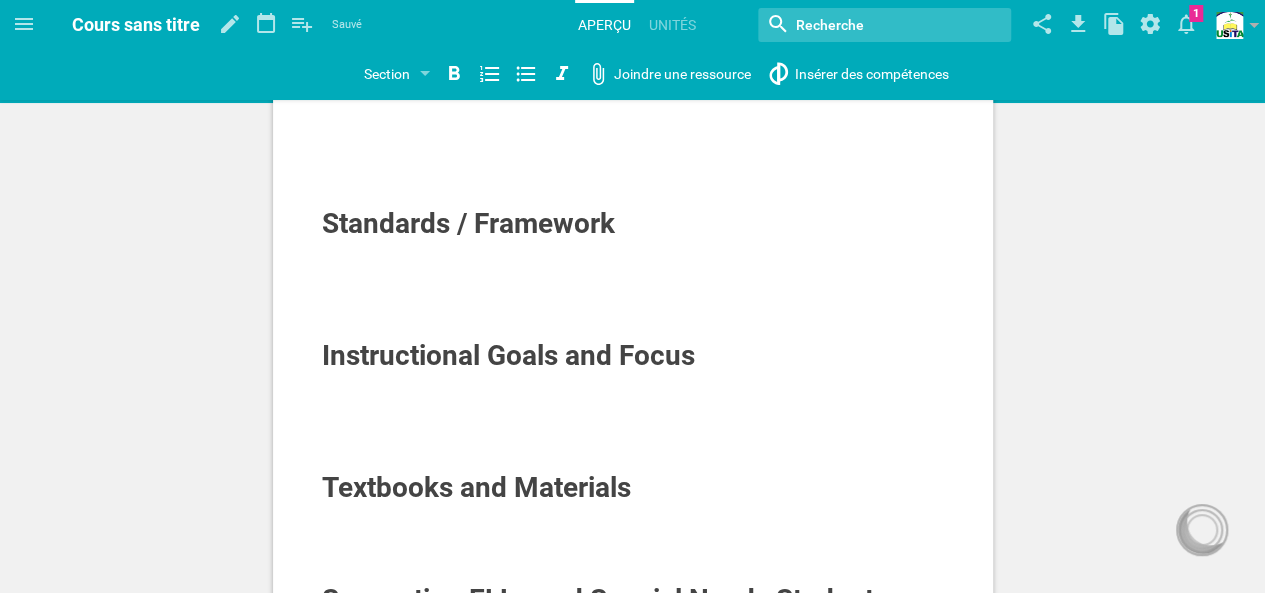 scroll, scrollTop: 0, scrollLeft: 0, axis: both 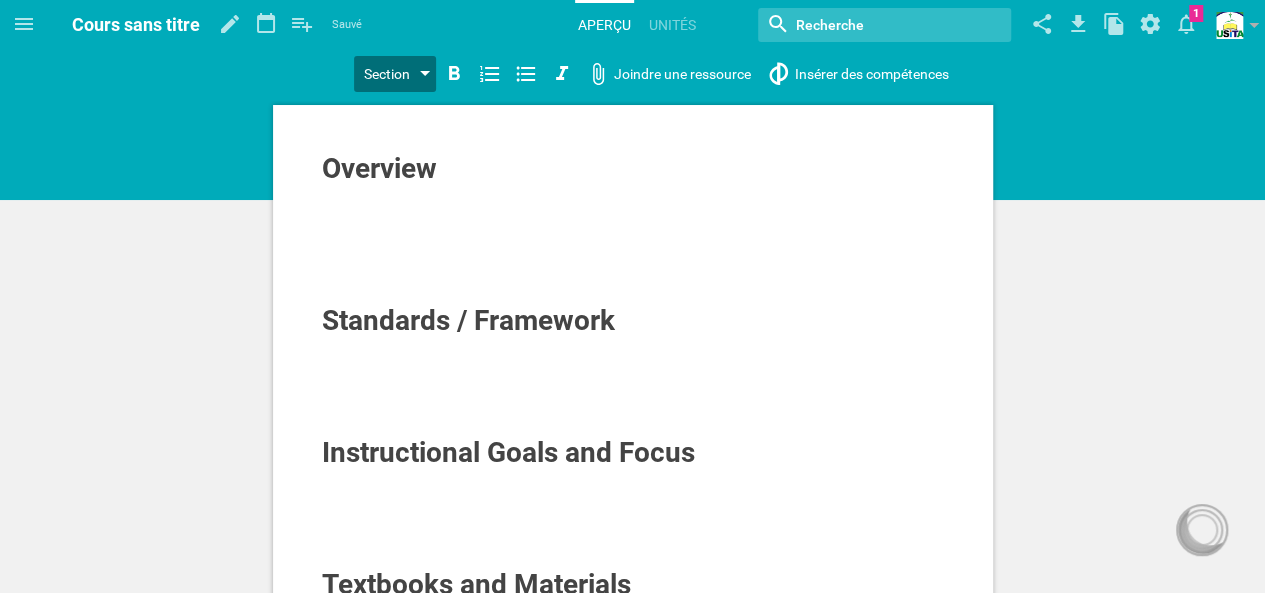 click at bounding box center (425, 75) 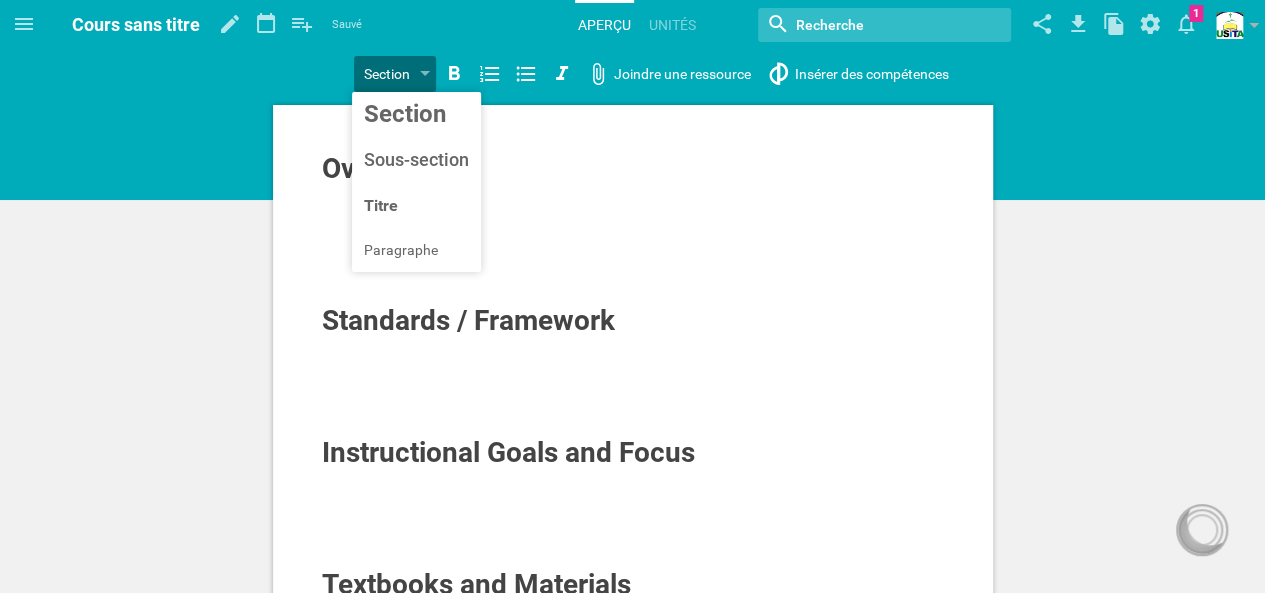 click on "Overview Standards / Framework Instructional Goals and Focus Textbooks and Materials Supporting ELLs and Special Needs Students Poster un commentaire dit: Poster une réponse" at bounding box center [632, 699] 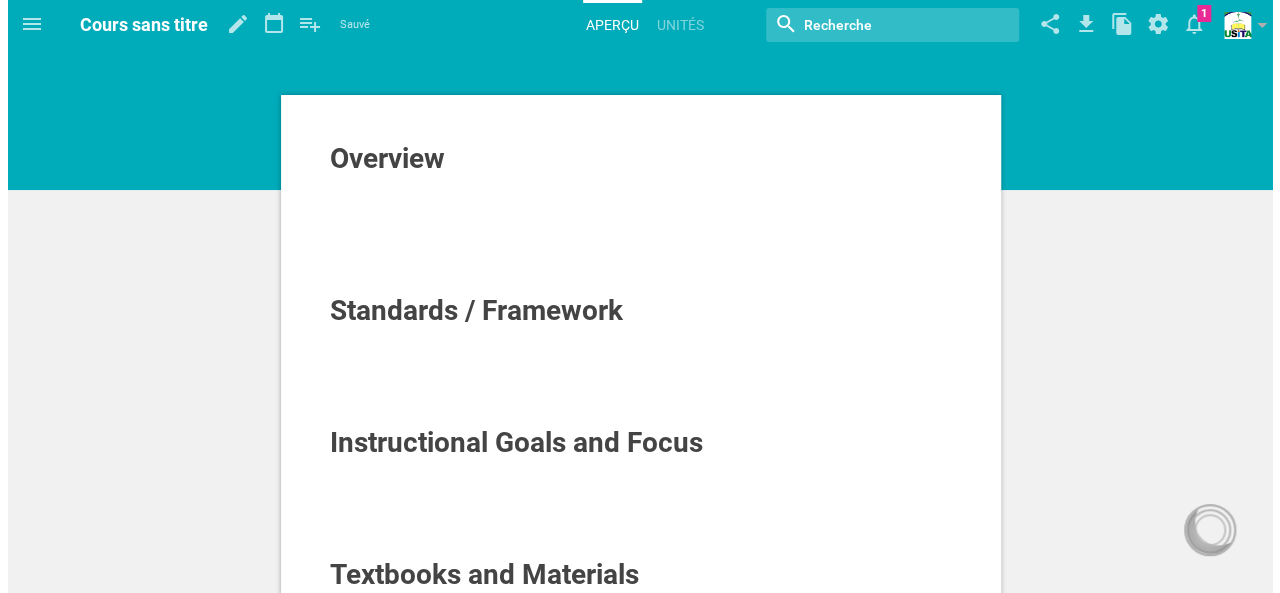 scroll, scrollTop: 0, scrollLeft: 0, axis: both 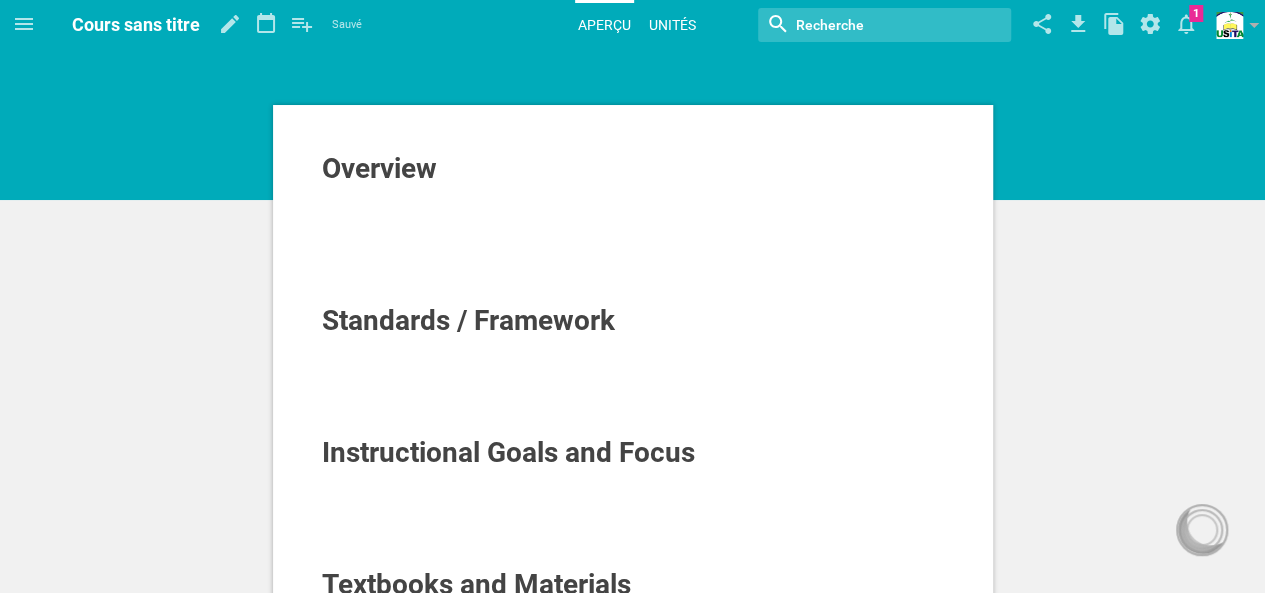 click on "Unités" at bounding box center [672, 25] 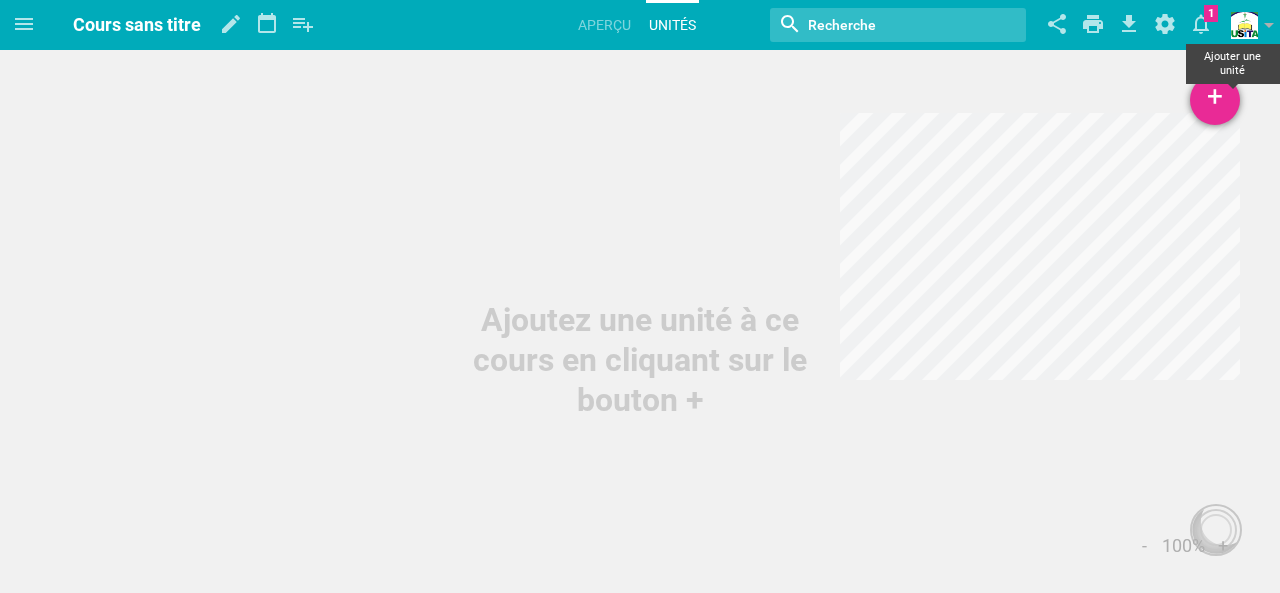 click on "+" at bounding box center [1215, 96] 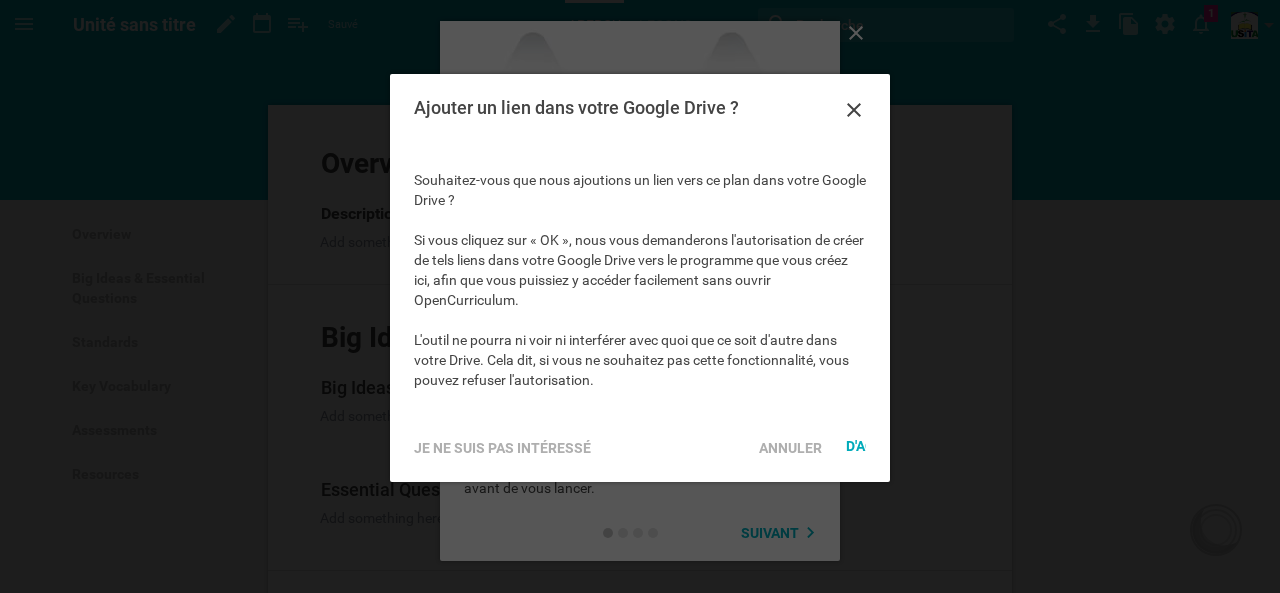 scroll, scrollTop: 0, scrollLeft: 0, axis: both 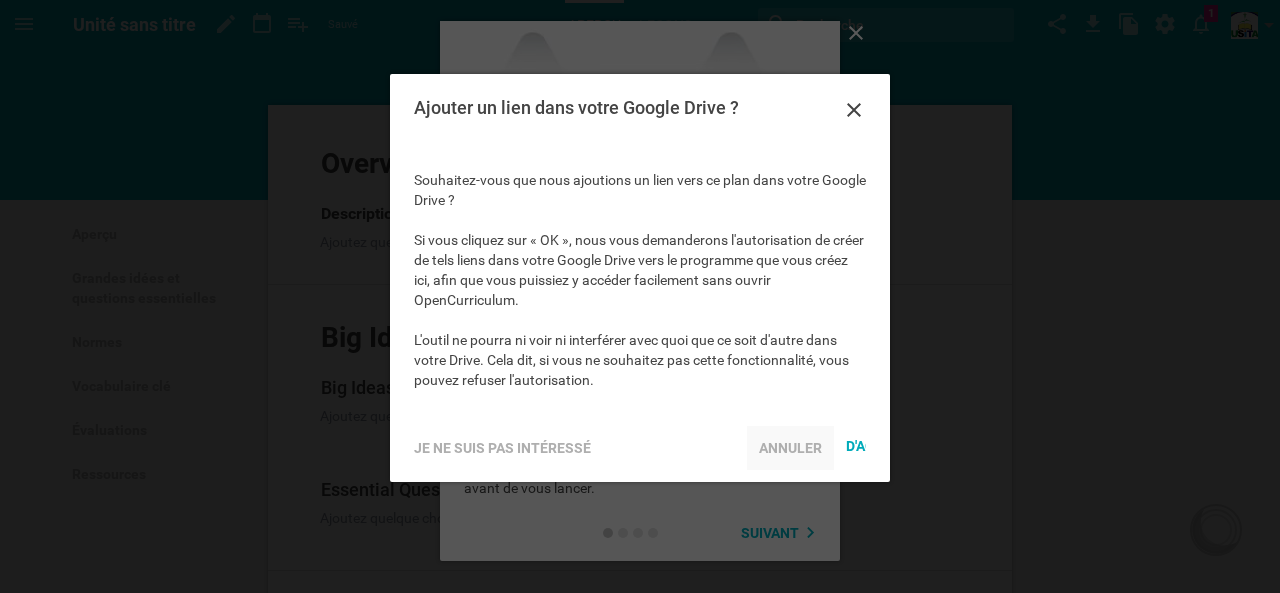 click on "Annuler" at bounding box center (790, 448) 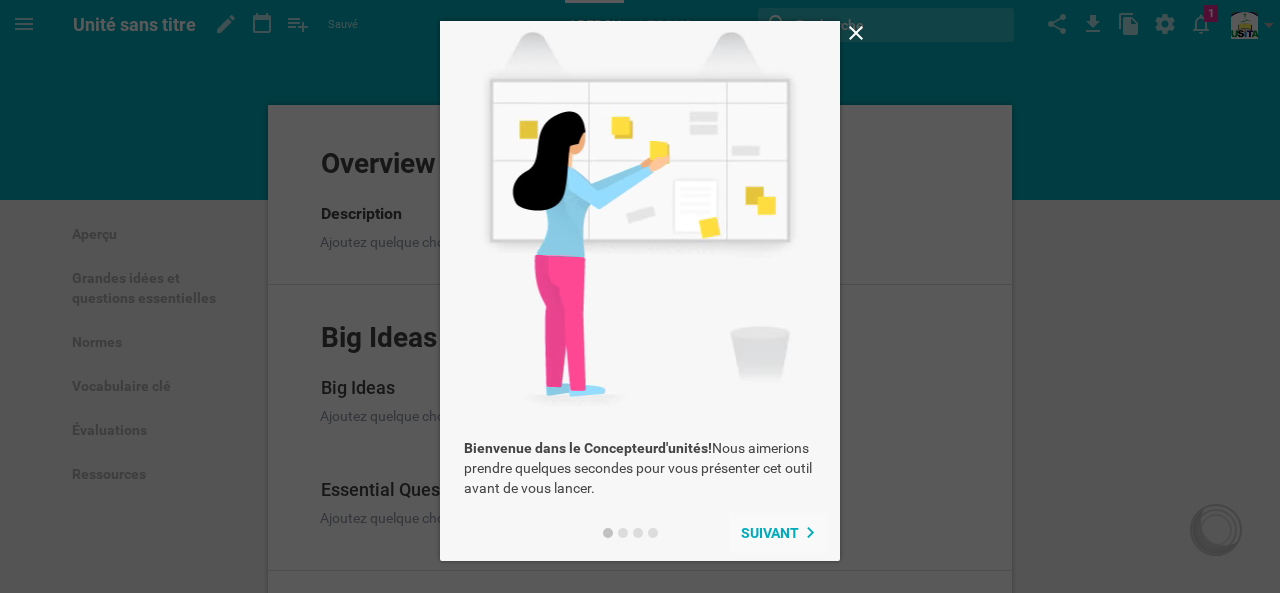 click on "Suivant" at bounding box center (770, 533) 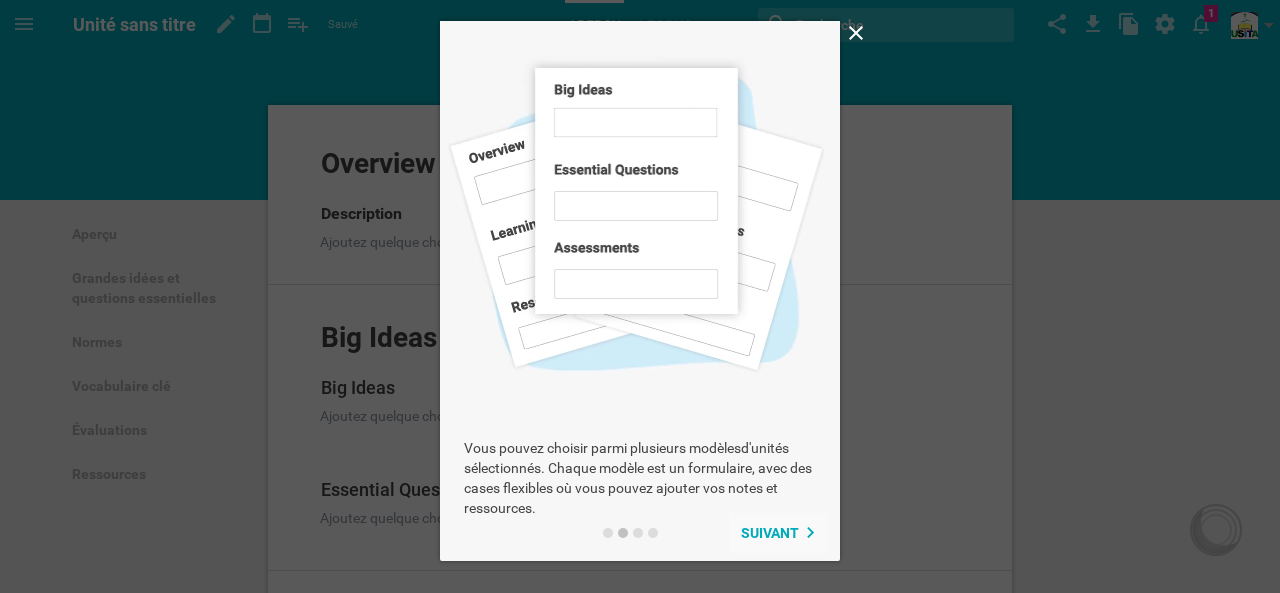 click on "Suivant" at bounding box center [770, 533] 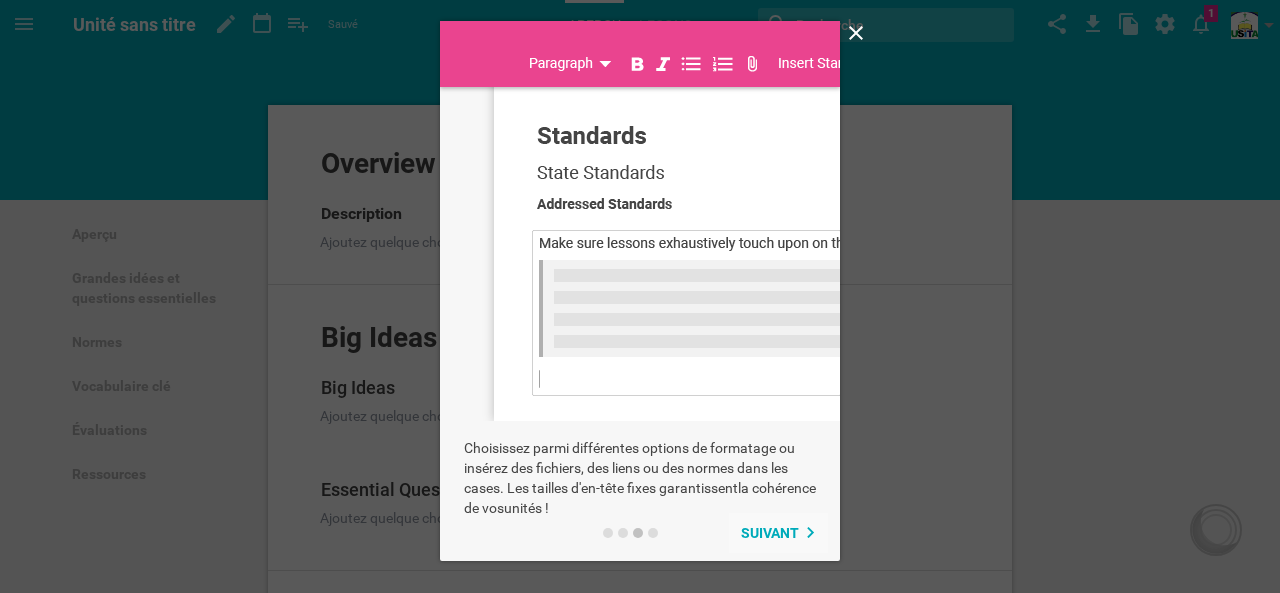 click on "Suivant" at bounding box center [770, 533] 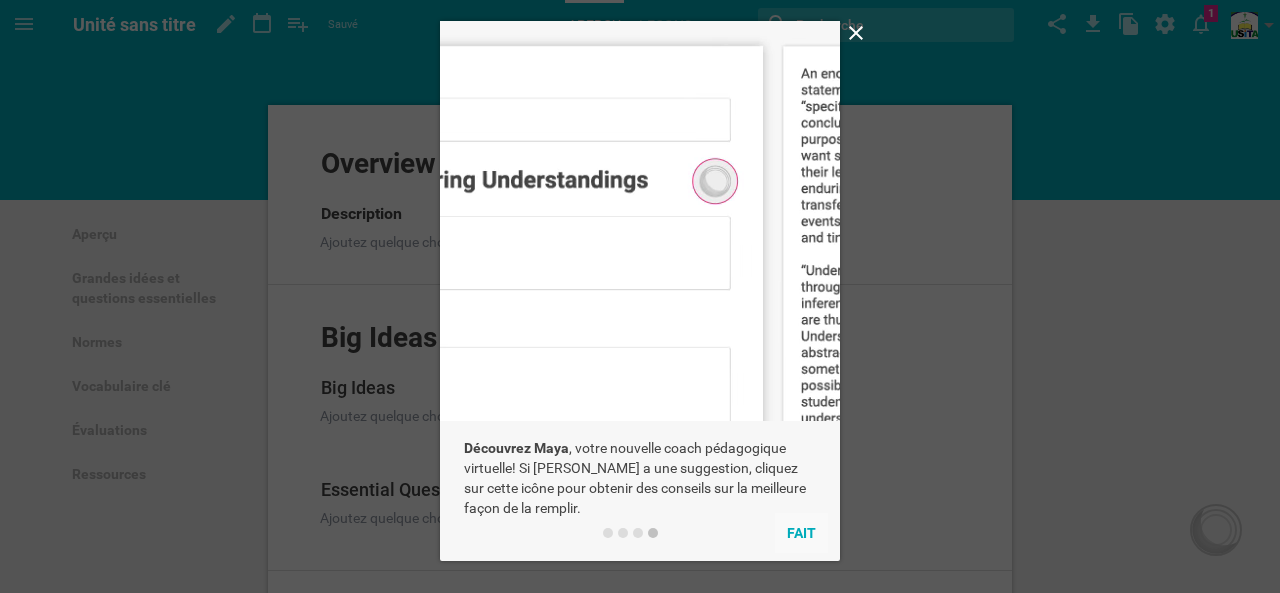 click on "Fait" at bounding box center (801, 533) 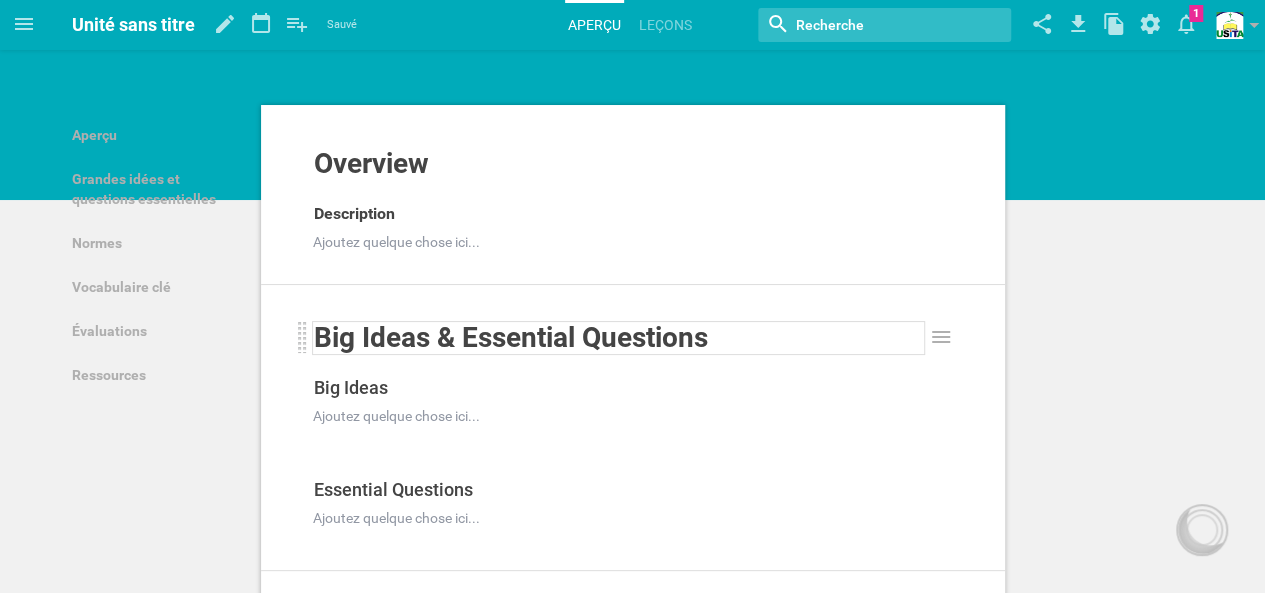 scroll, scrollTop: 400, scrollLeft: 0, axis: vertical 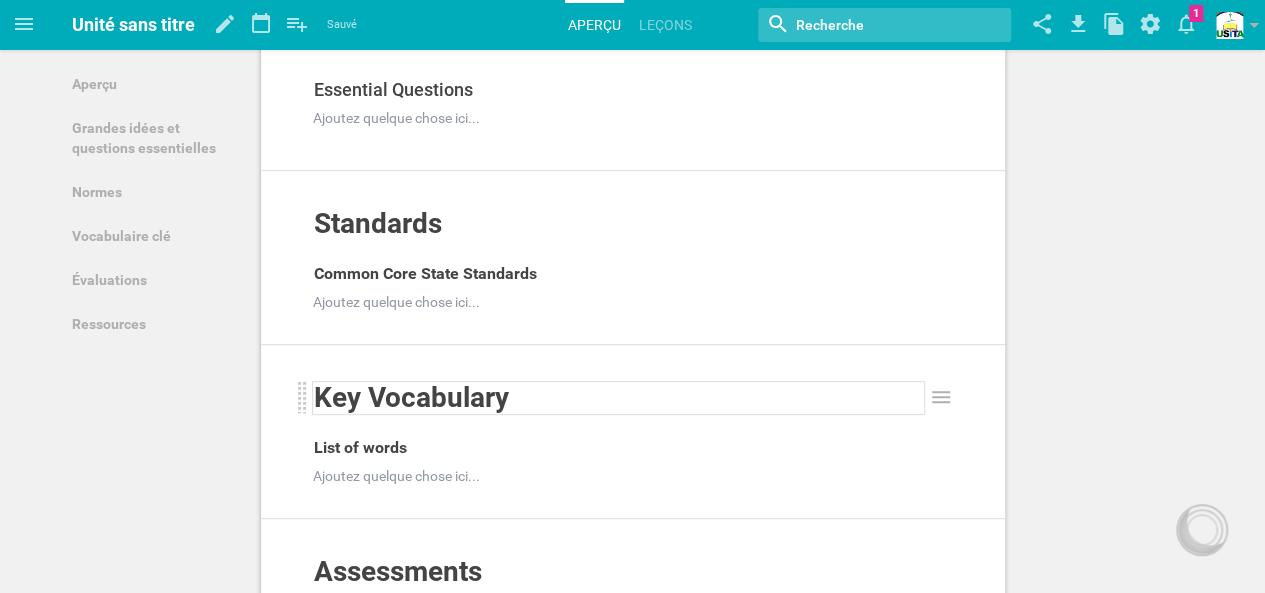 click on "Key Vocabulary" at bounding box center (411, 397) 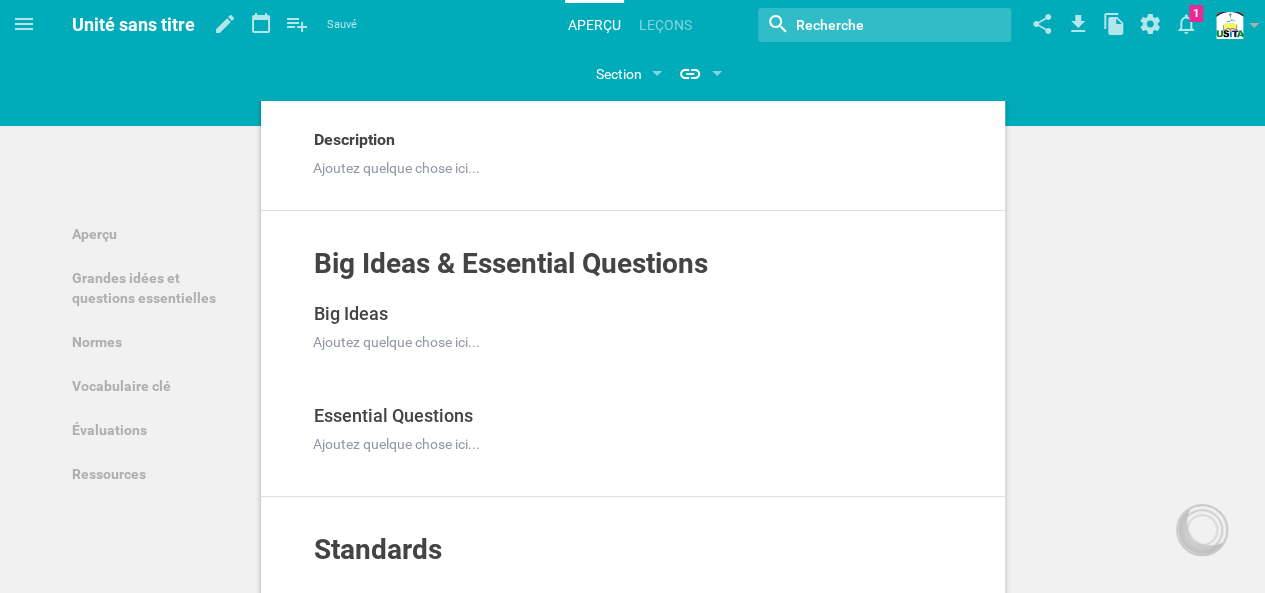 scroll, scrollTop: 0, scrollLeft: 0, axis: both 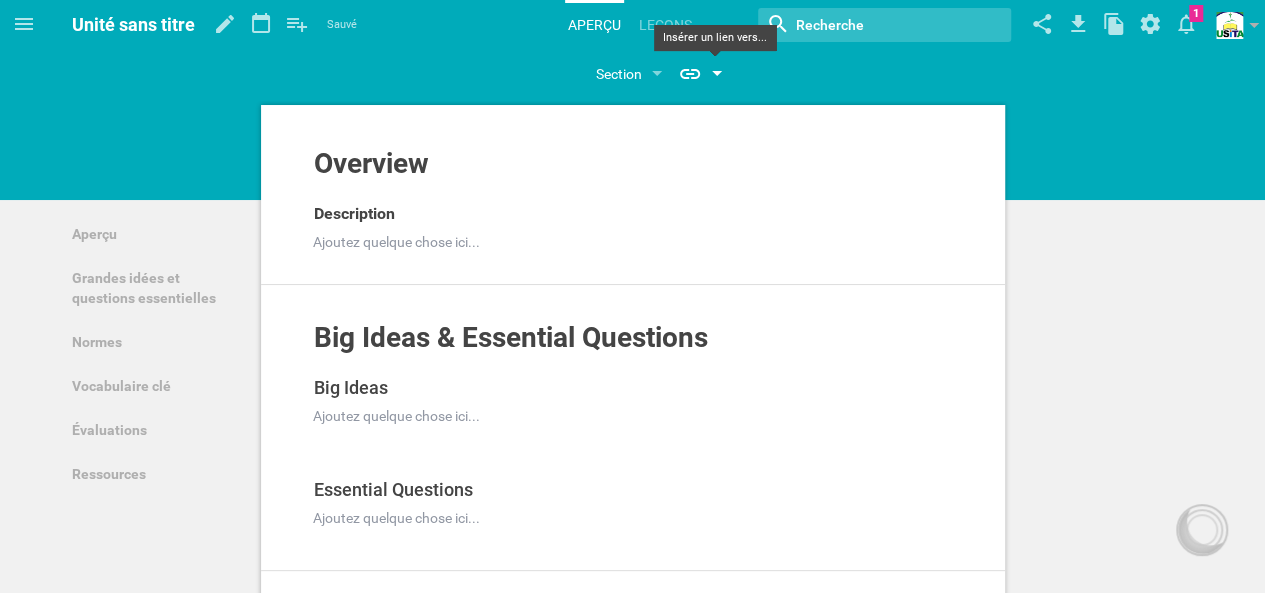 click at bounding box center (717, 75) 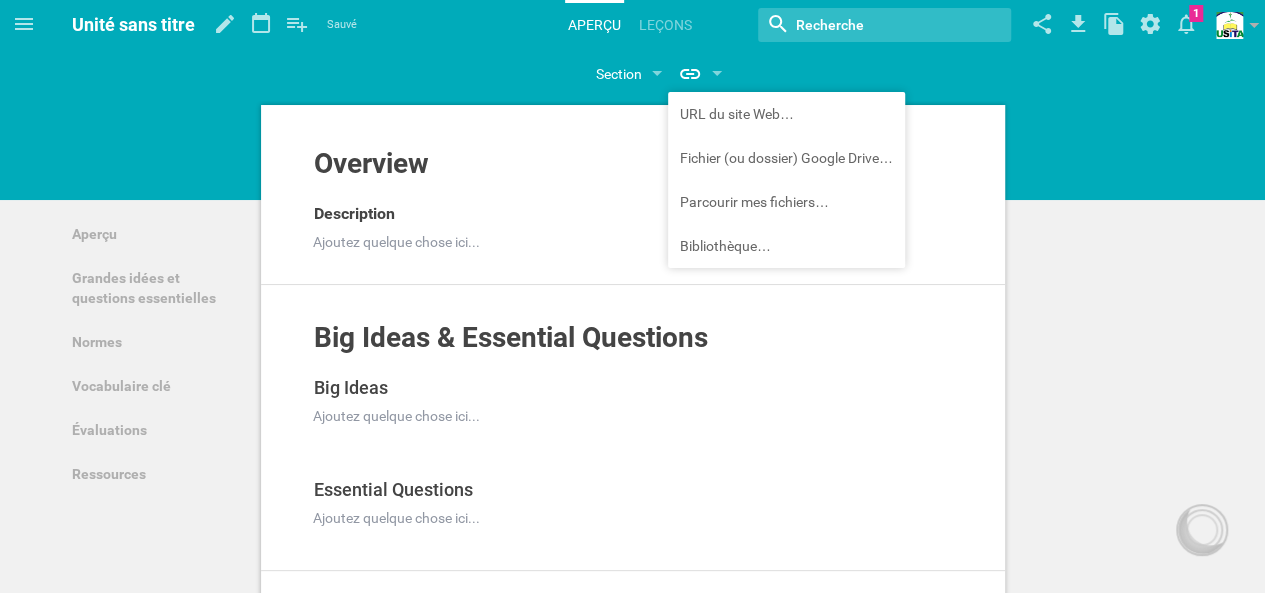 click on "Overview Ajouter à une autre  unité  ... Se cacher  du public Description Ajoutez quelque chose ici... Ajouter à une autre  unité  ... Double Se cacher  du public Supprimer Big Ideas & Essential Questions Ajouter à une autre  unité  ... Se cacher  du public Big Ideas Ajouter à une autre  unité  ... Double Se cacher  du public Supprimer Ajoutez quelque chose ici... Ajouter à une autre  unité  ... Double Se cacher  du public Supprimer Essential Questions Ajouter à une autre  unité  ... Double Se cacher  du public Supprimer Ajoutez quelque chose ici... Ajouter à une autre  unité  ... Double Se cacher  du public Supprimer Standards Ajouter à une autre  unité  ... Se cacher  du public Common Core State Standards Ajoutez quelque chose ici... Ajouter à une autre  unité  ... Double Se cacher  du public Supprimer Key Vocabulary Ajouter à une autre  unité  ... Se cacher  du public List of words Ajoutez quelque chose ici... Ajouter à une autre  unité  ... Double Se cacher  du public Supprimer ..." at bounding box center (632, 833) 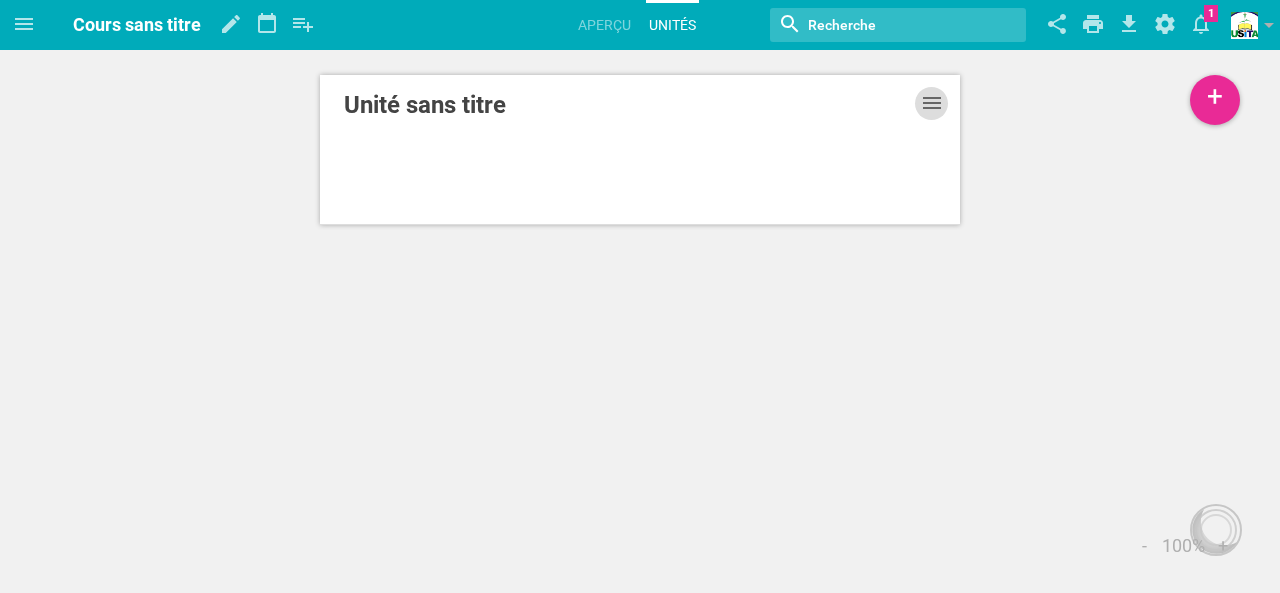 click 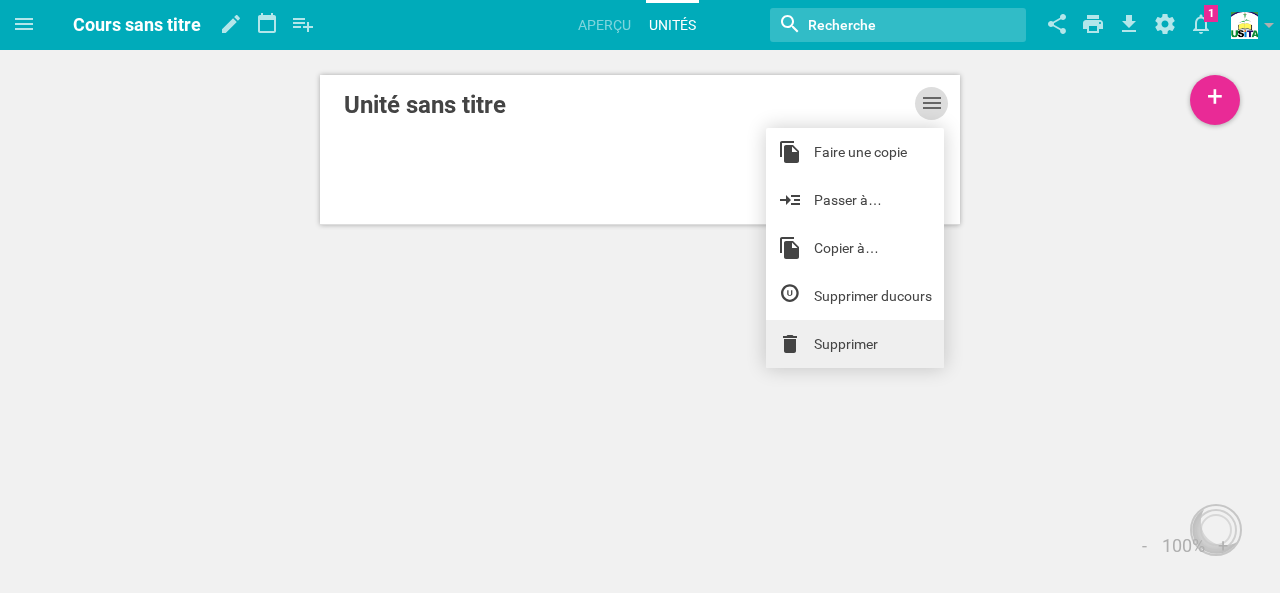 click on "Supprimer" at bounding box center [846, 344] 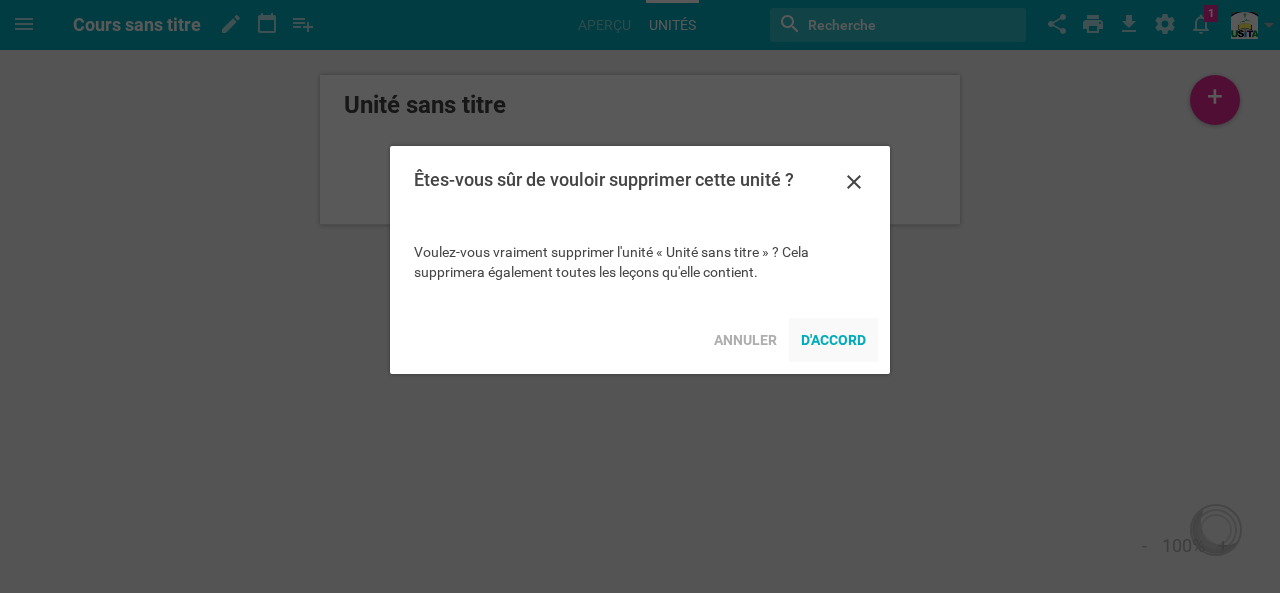 click on "D'ACCORD" at bounding box center [833, 340] 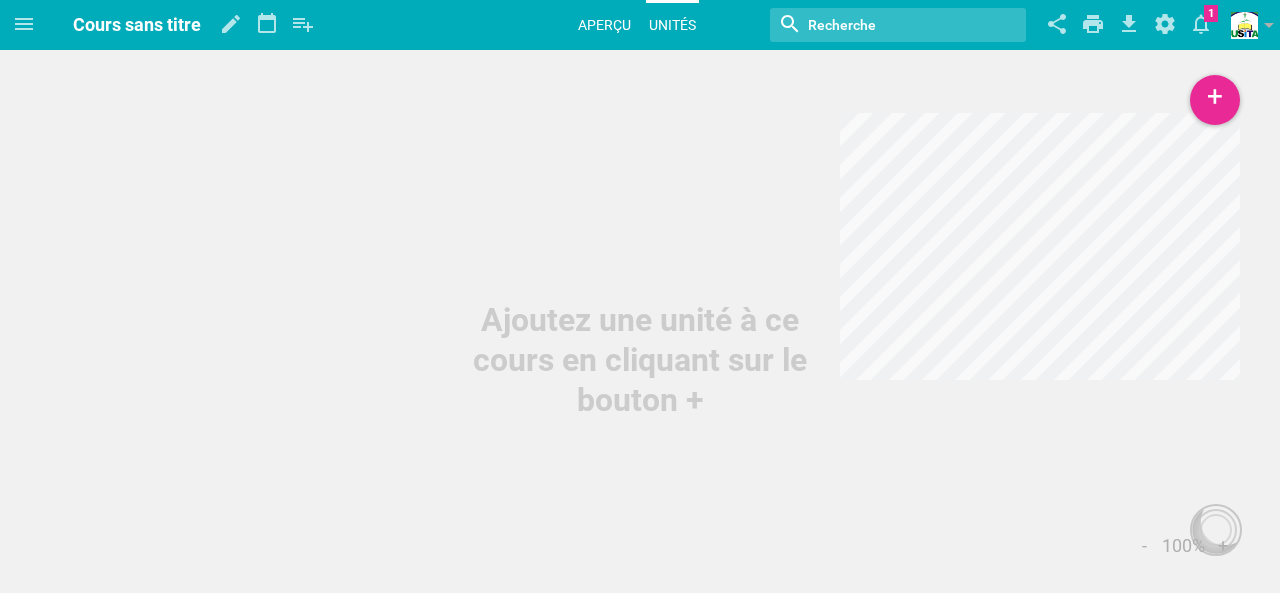 click on "Aperçu" at bounding box center [604, 25] 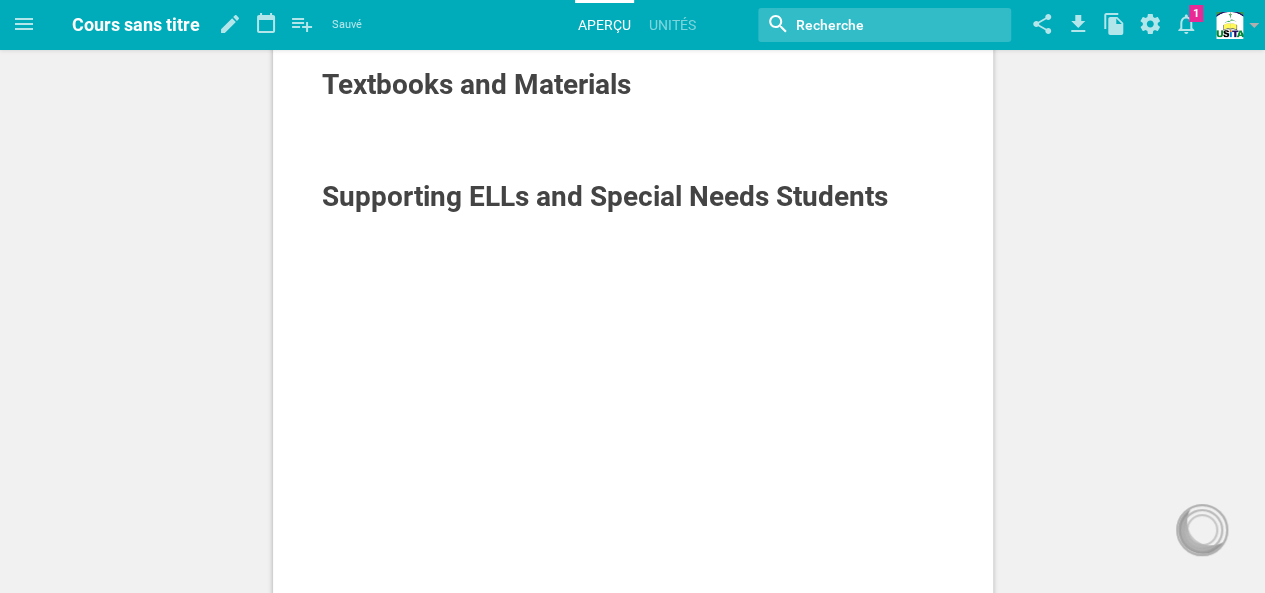 scroll, scrollTop: 0, scrollLeft: 0, axis: both 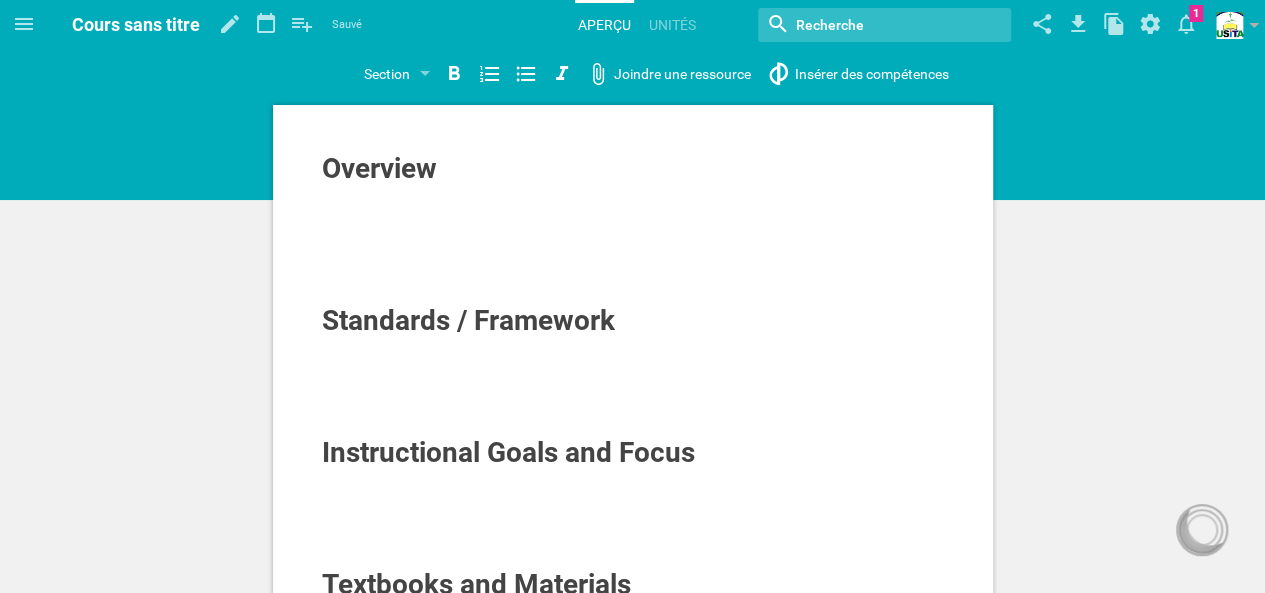 drag, startPoint x: 918, startPoint y: 303, endPoint x: 778, endPoint y: 299, distance: 140.05713 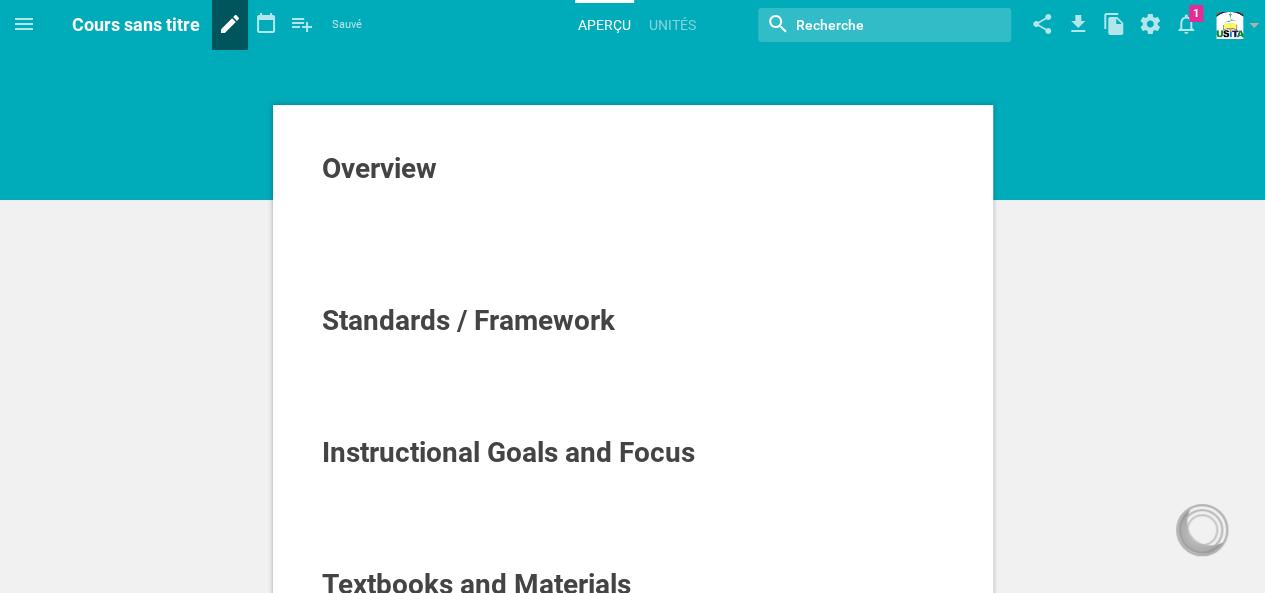 click 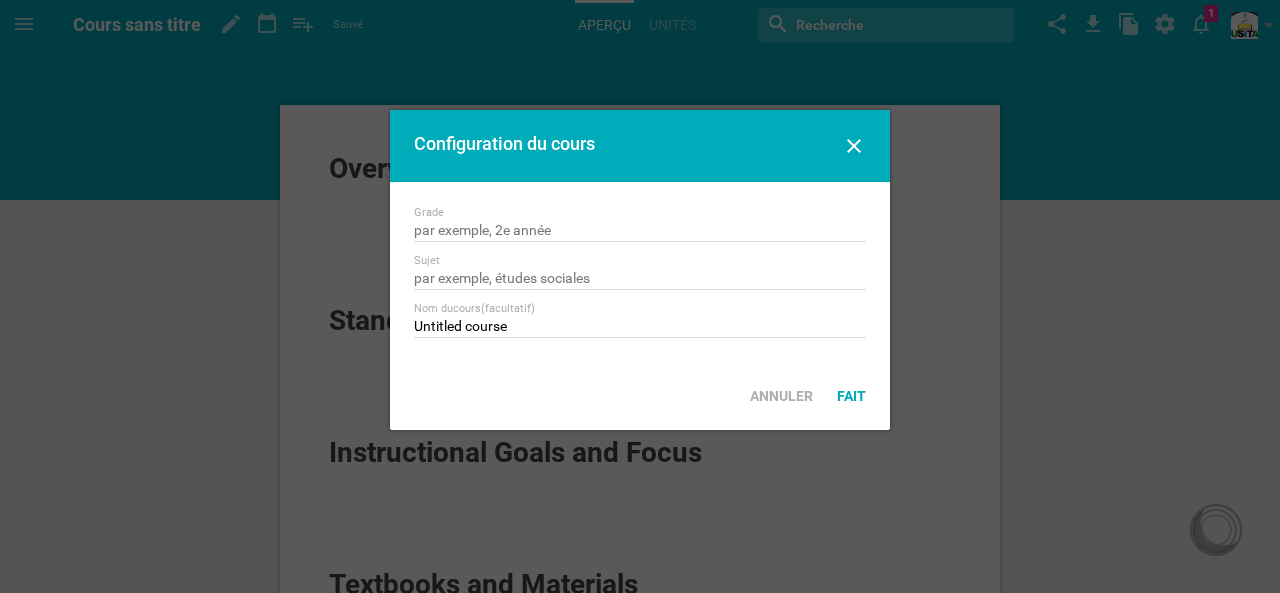click at bounding box center (640, 296) 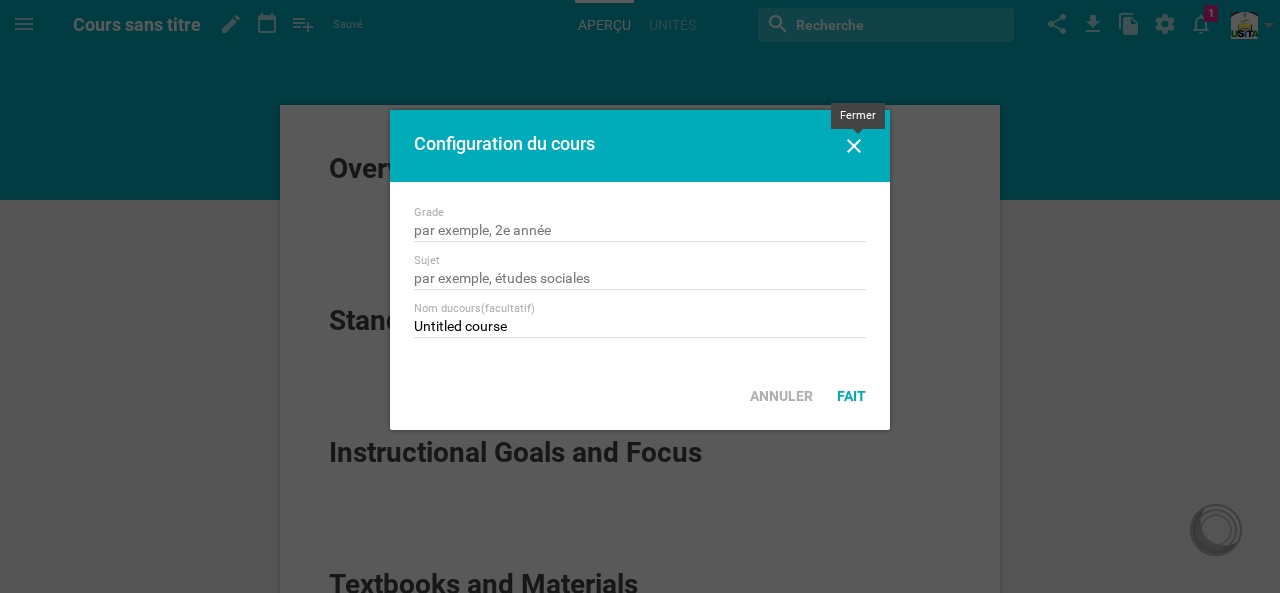 click 